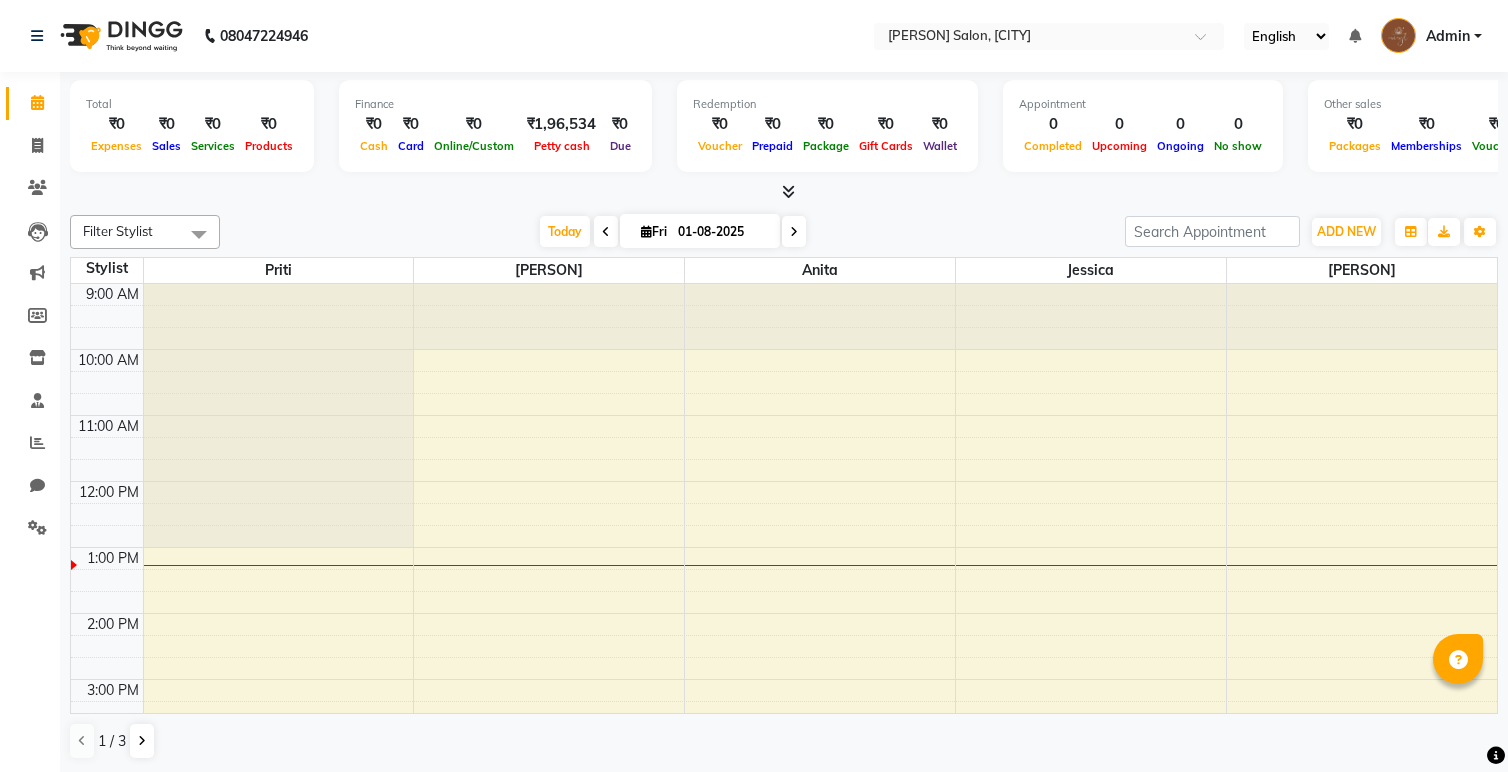 scroll, scrollTop: 0, scrollLeft: 0, axis: both 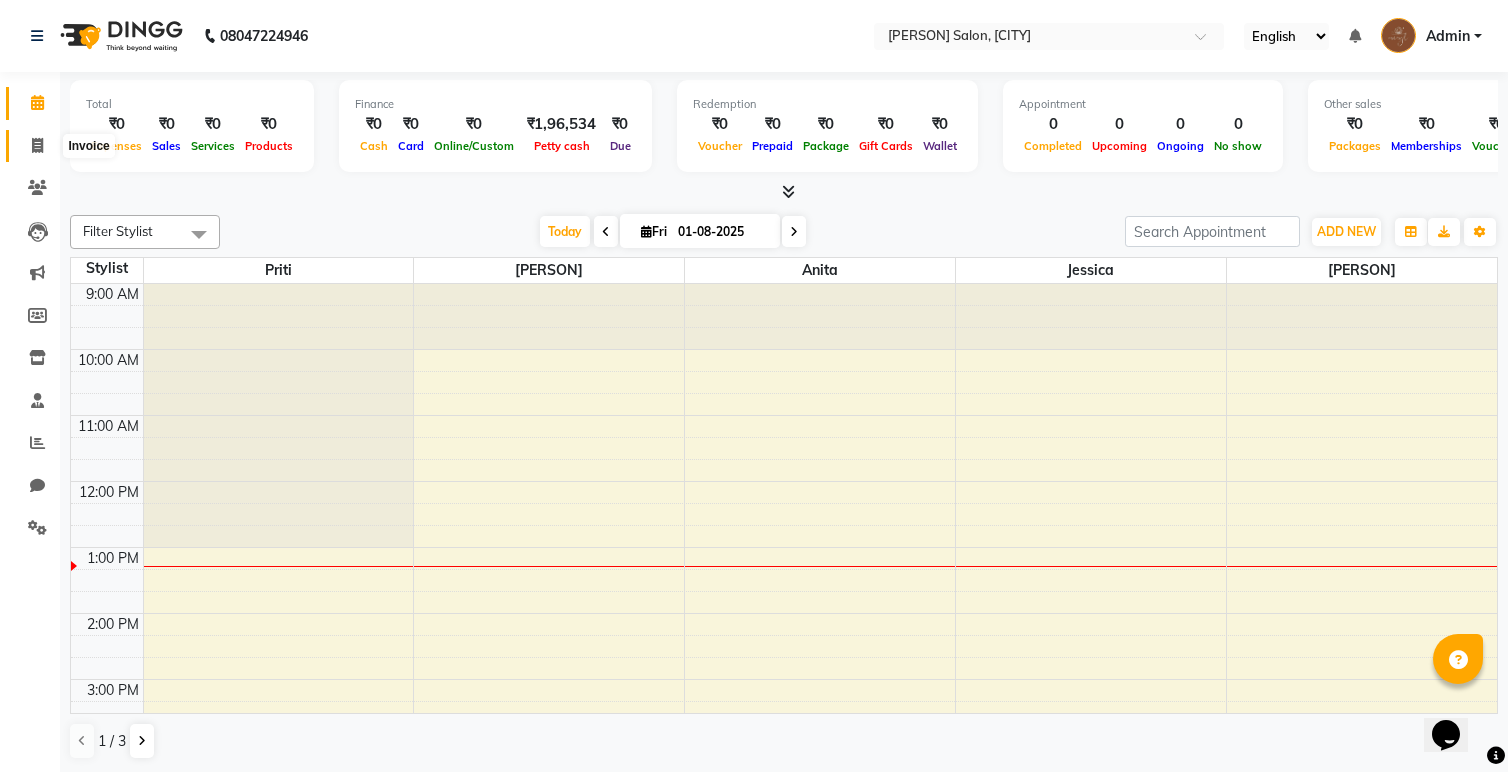 click 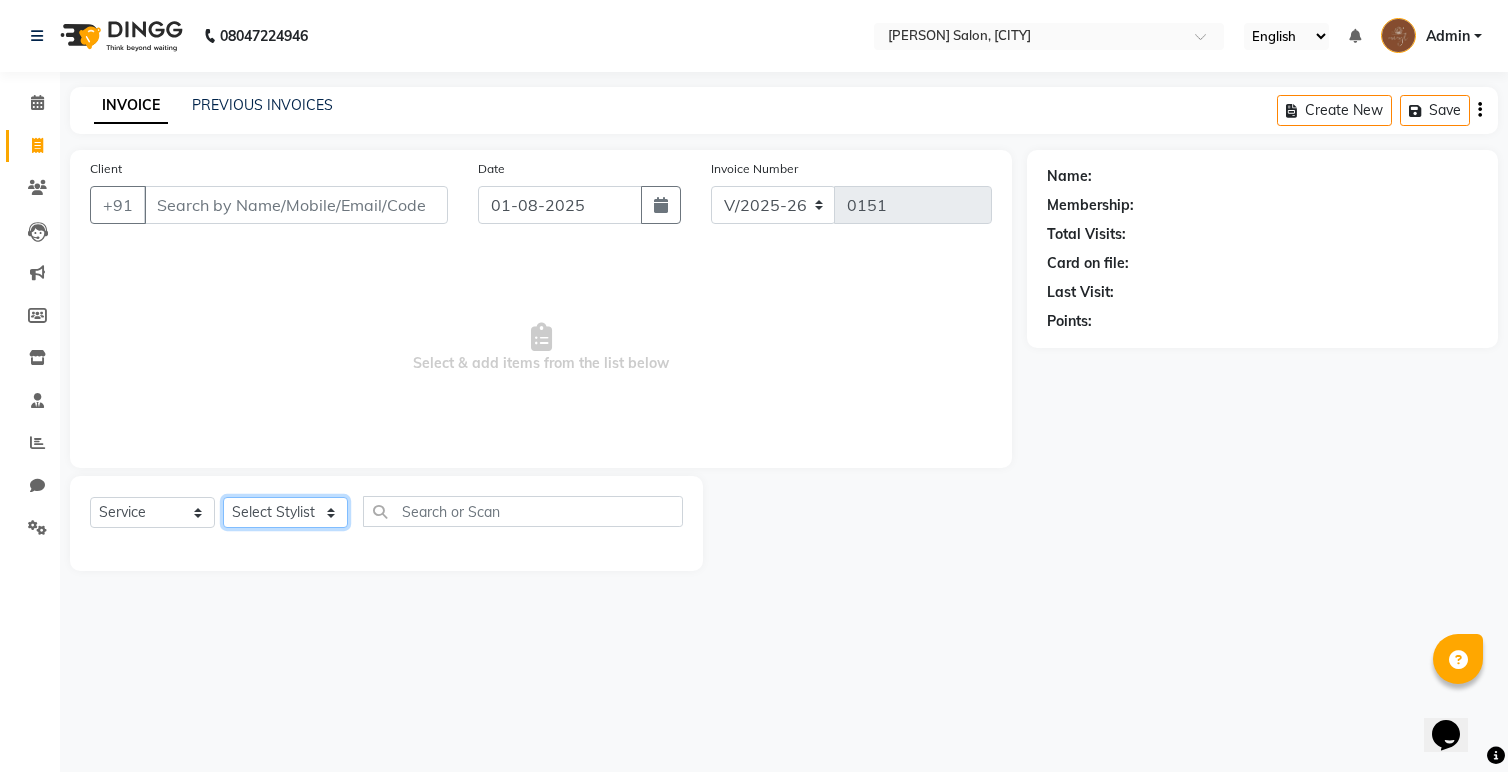 click on "Select Stylist [PERSON] [PERSON] [PERSON] [PERSON] [PERSON] [PERSON] [PERSON] [PERSON] [PERSON] [PERSON] [PERSON] [PERSON]" 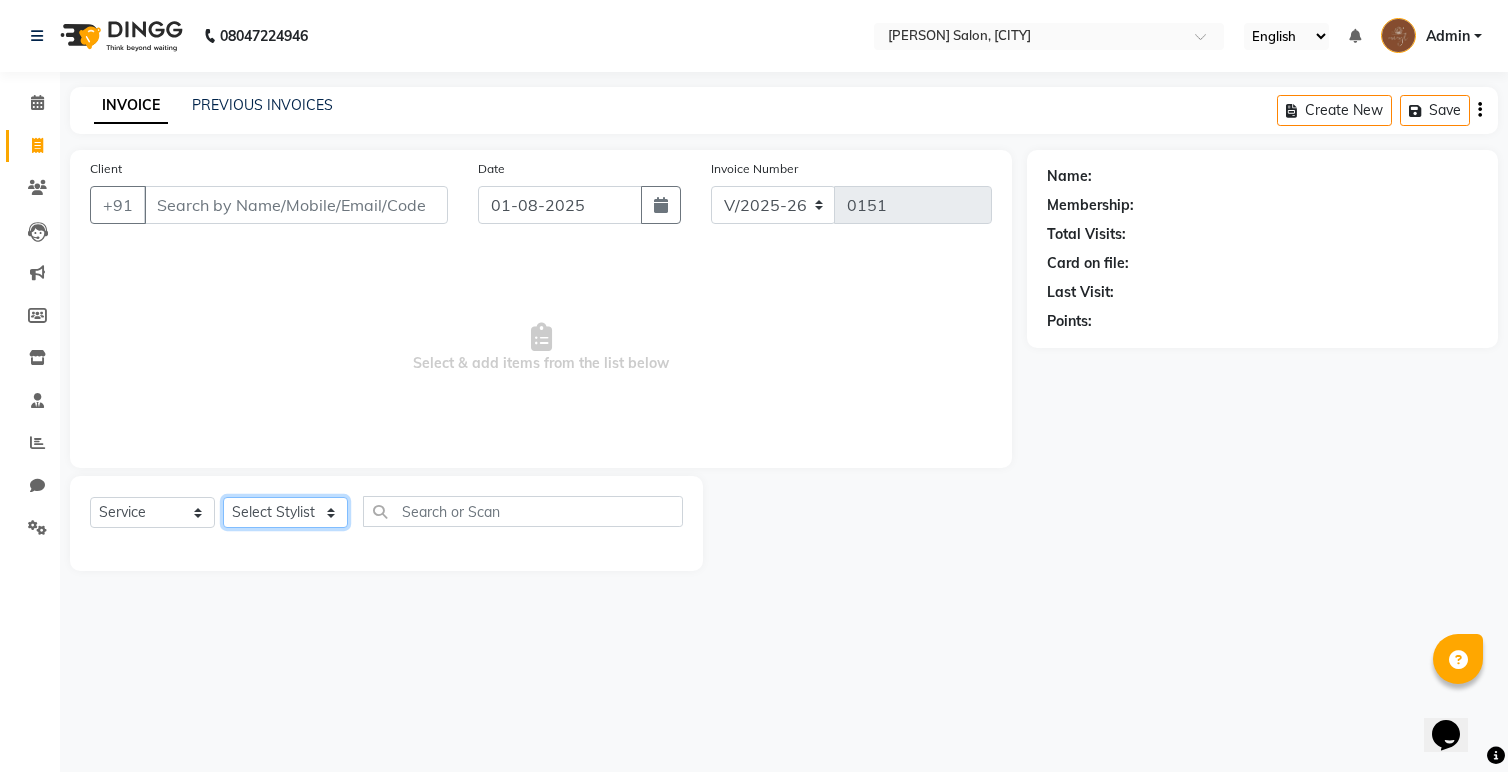 select on "84557" 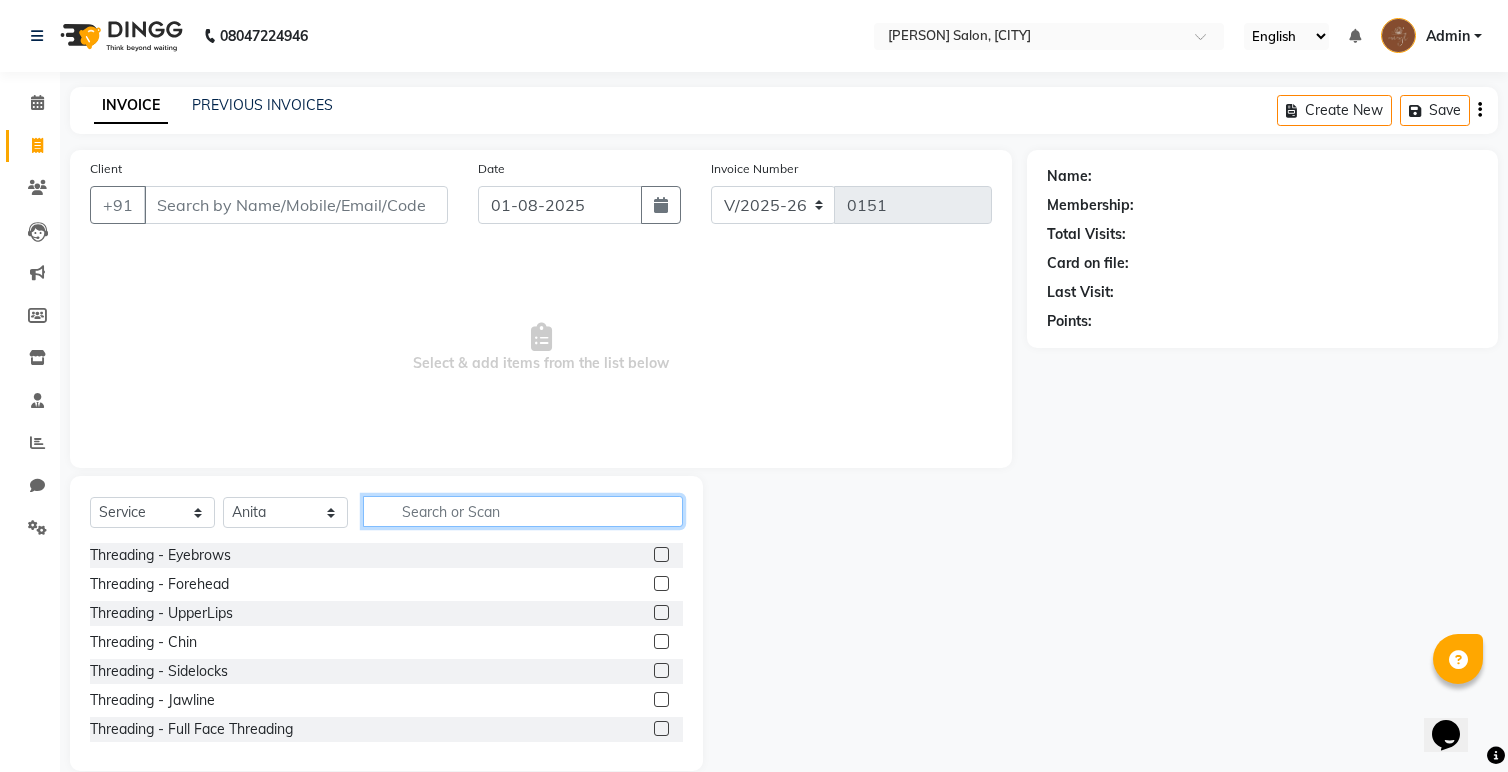 click 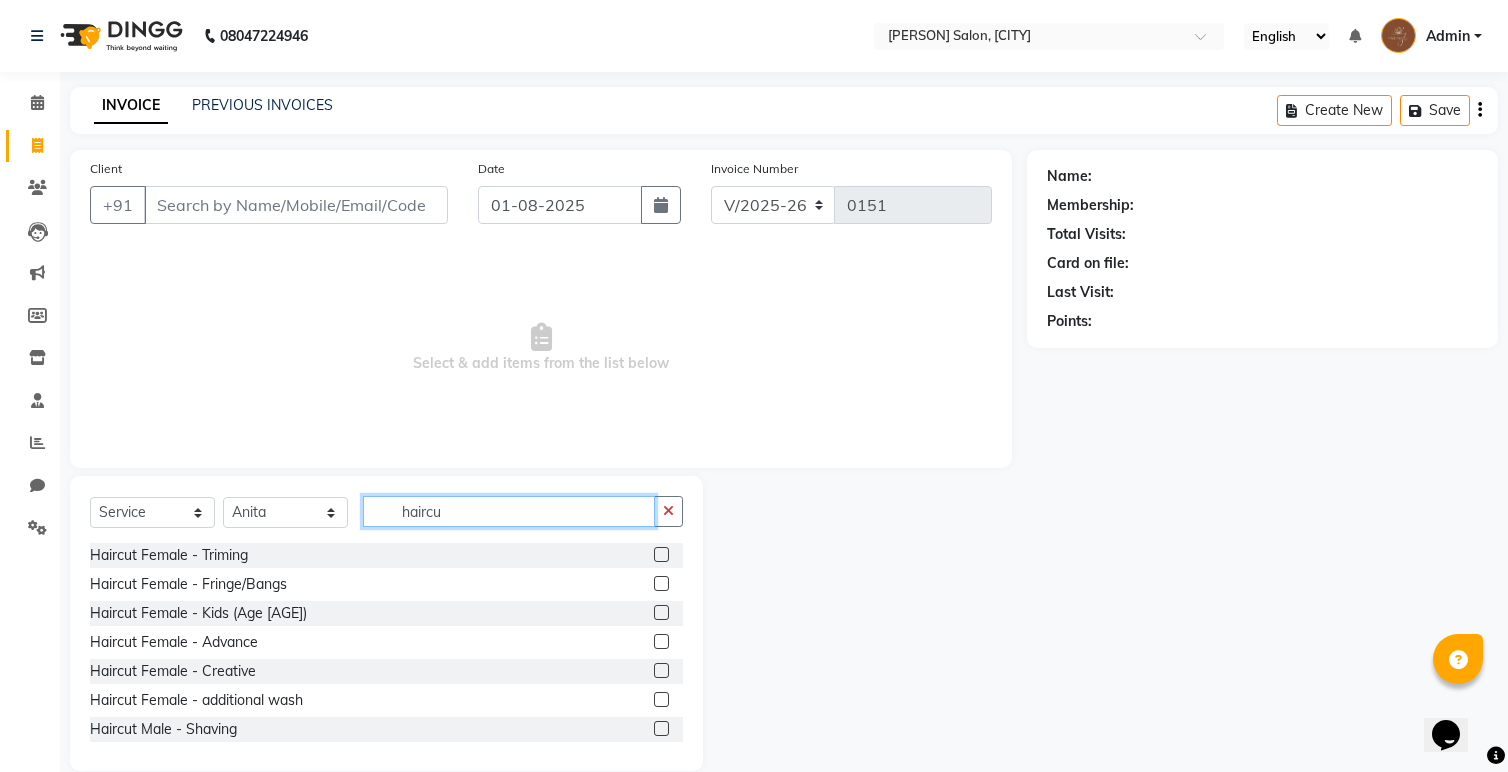 type on "haircu" 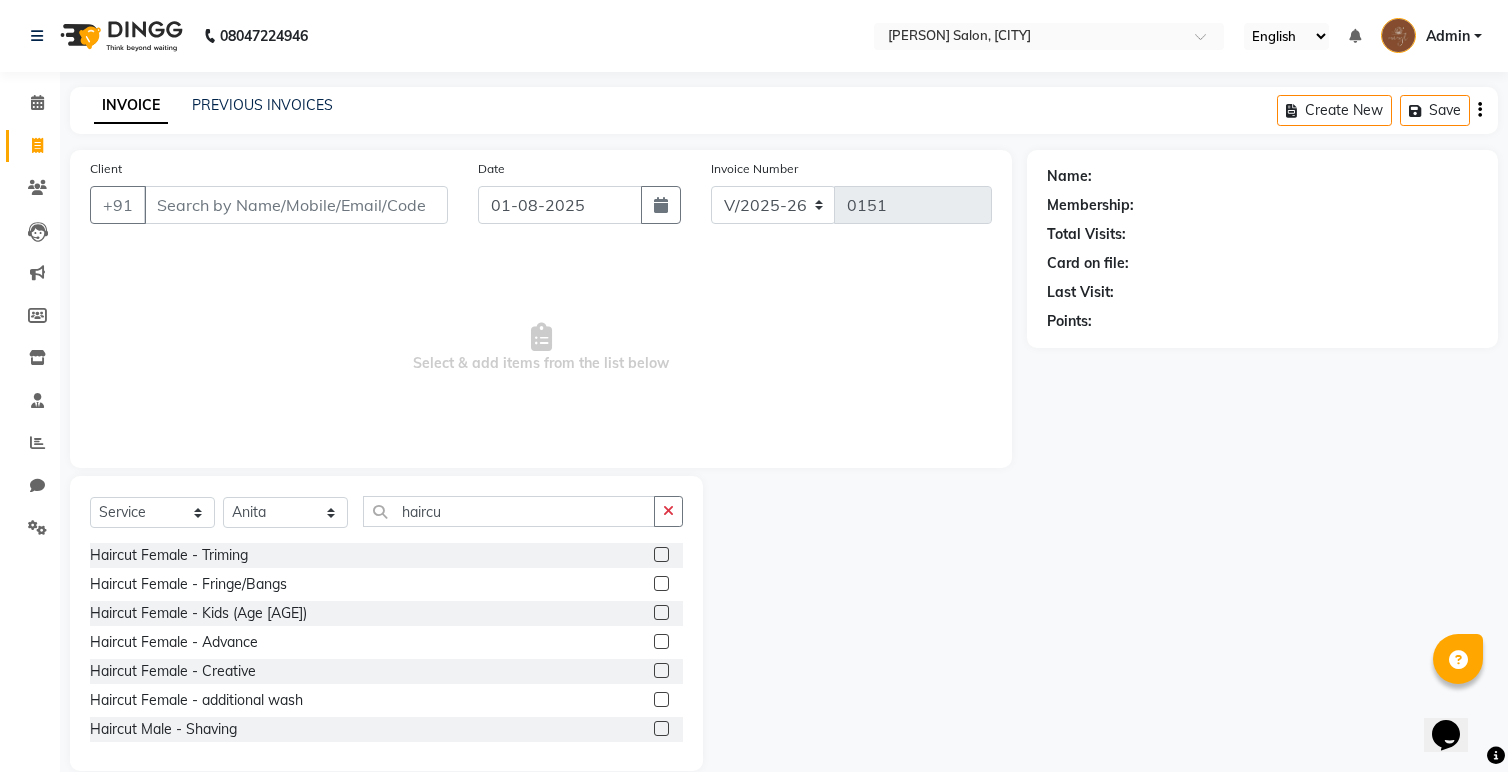 click 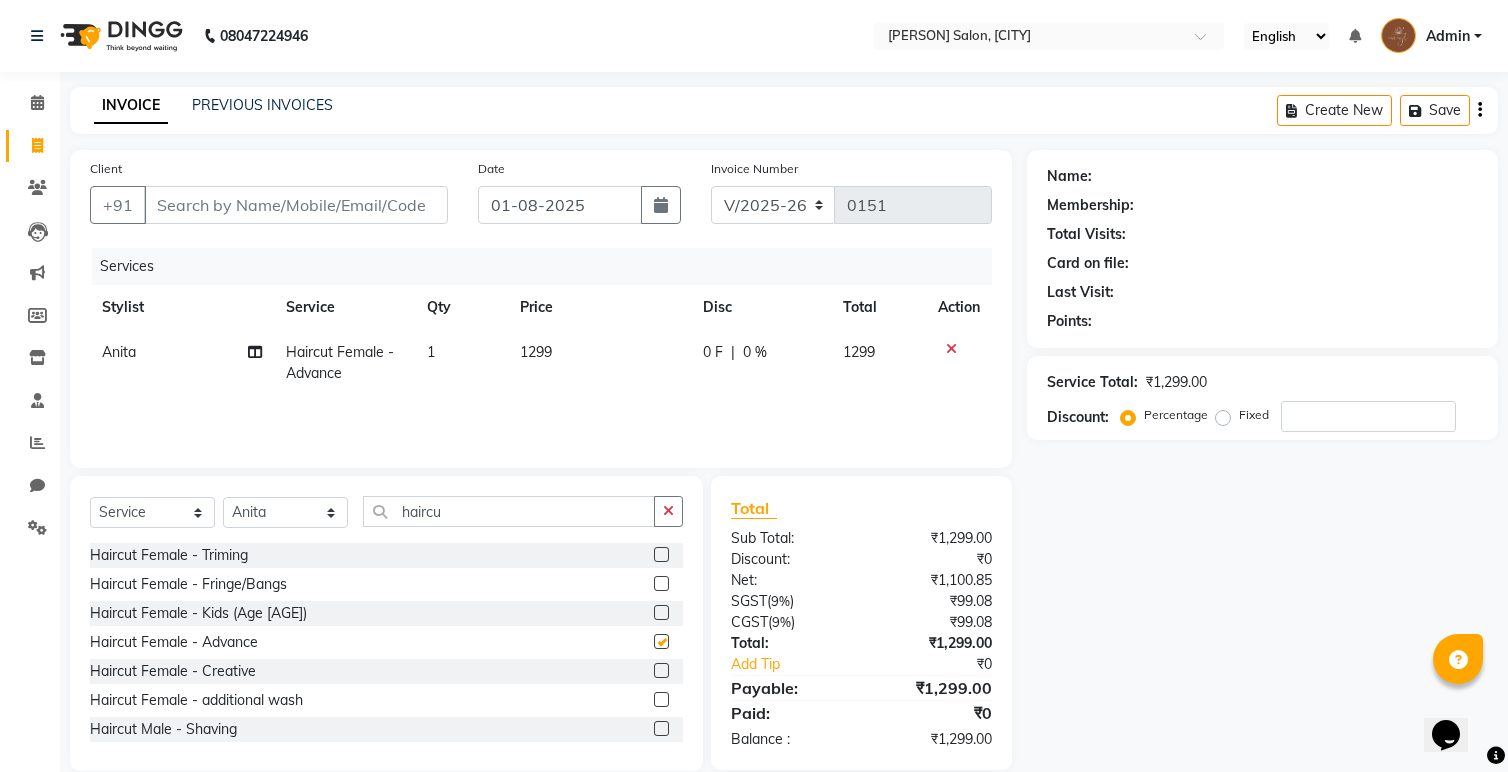 checkbox on "false" 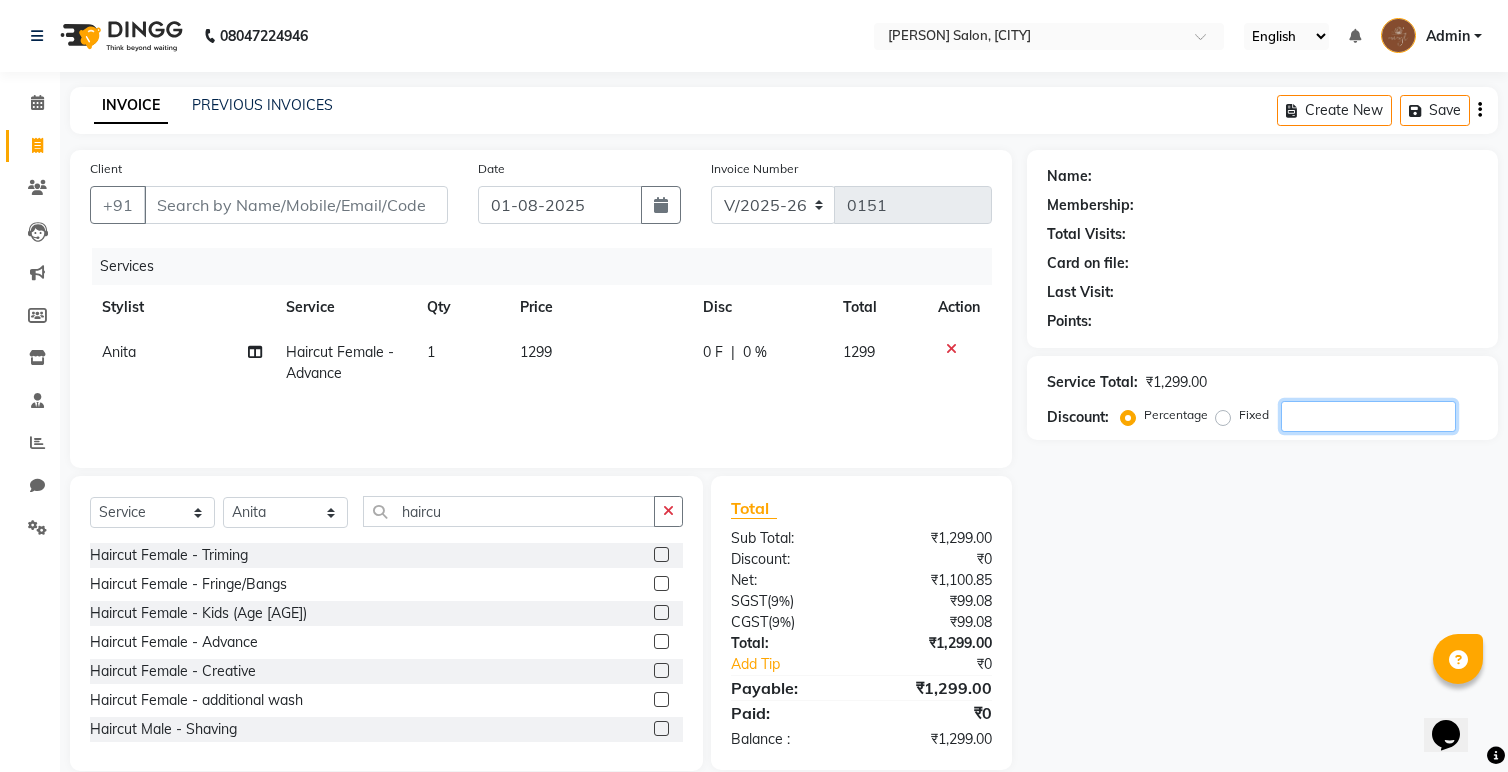 click 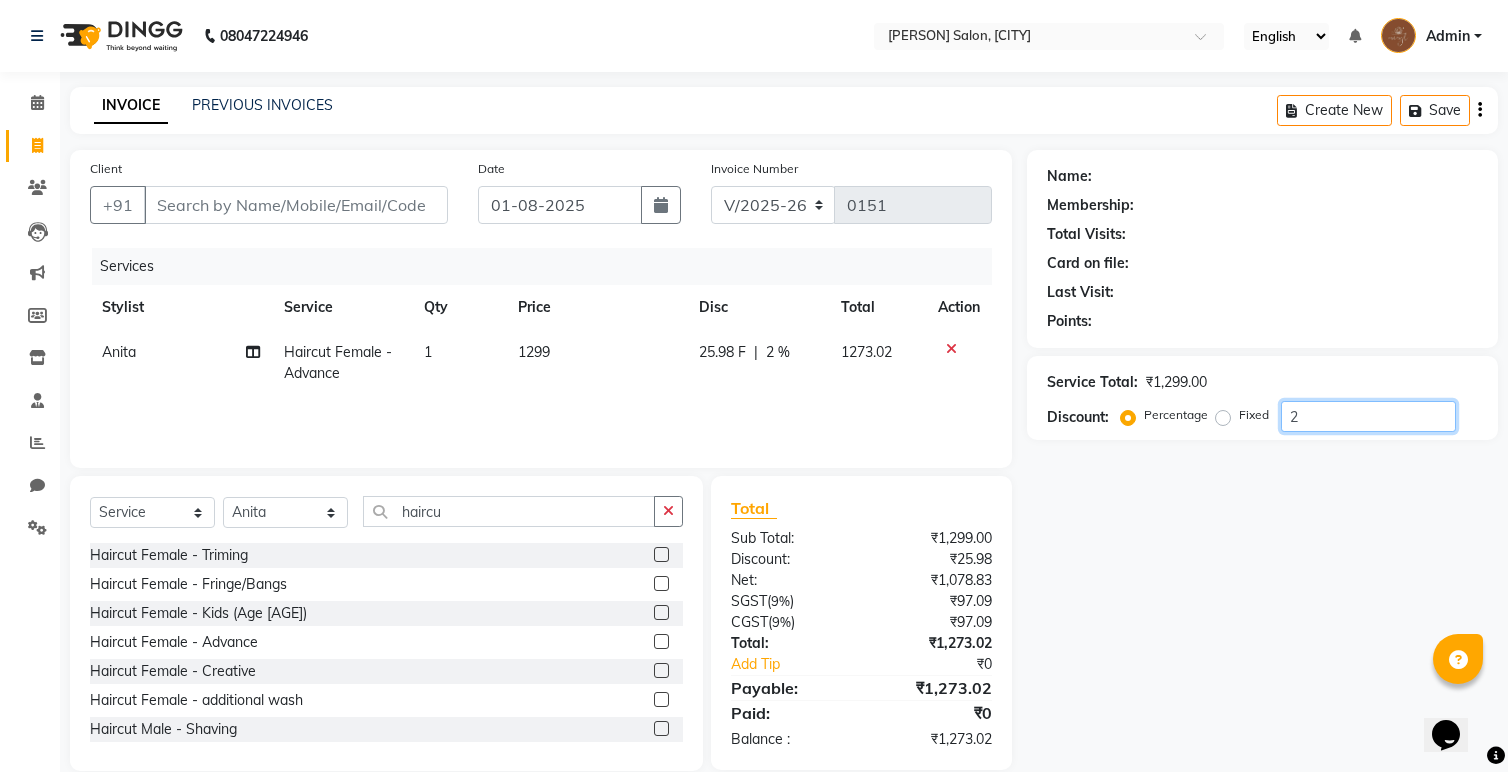 type on "20" 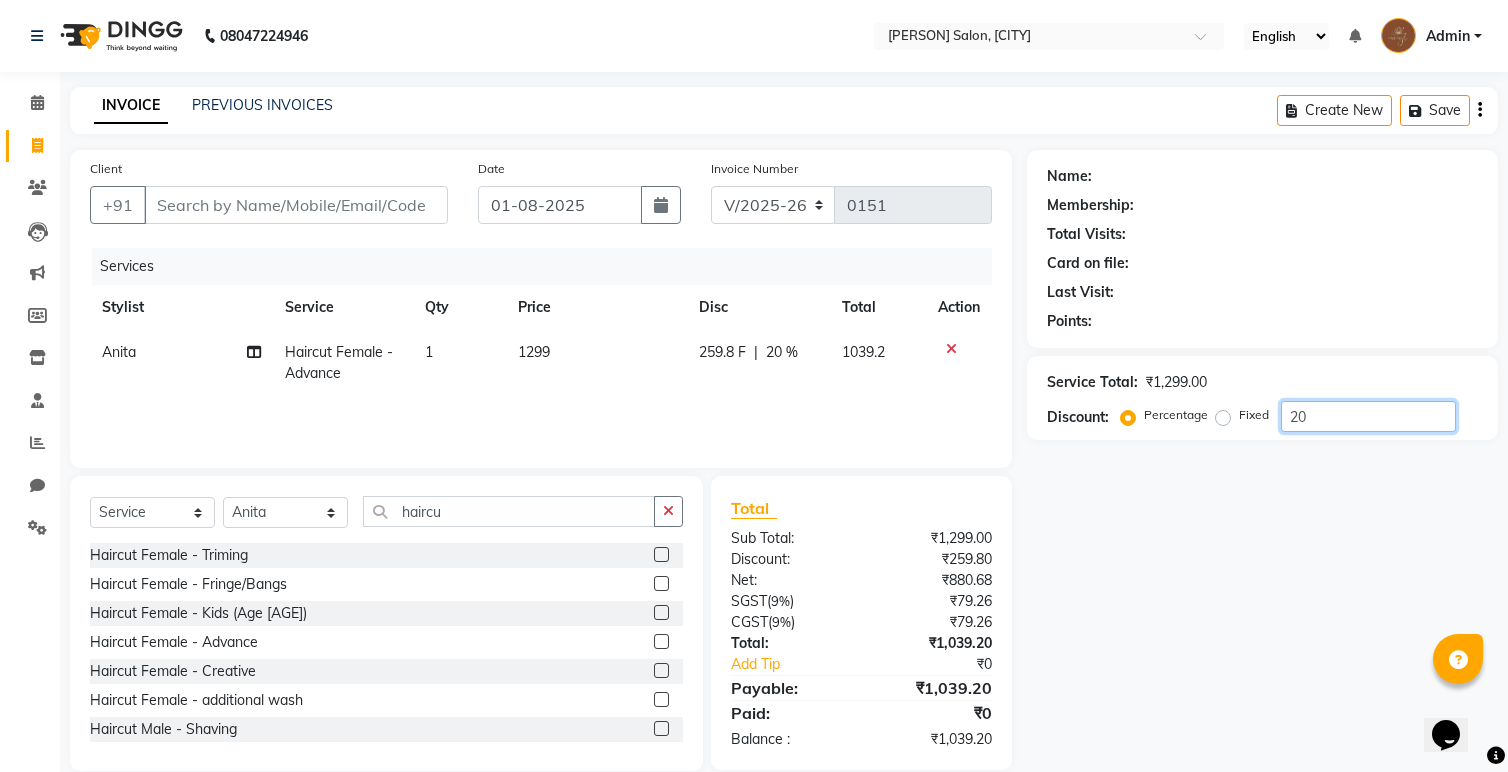 scroll, scrollTop: 29, scrollLeft: 0, axis: vertical 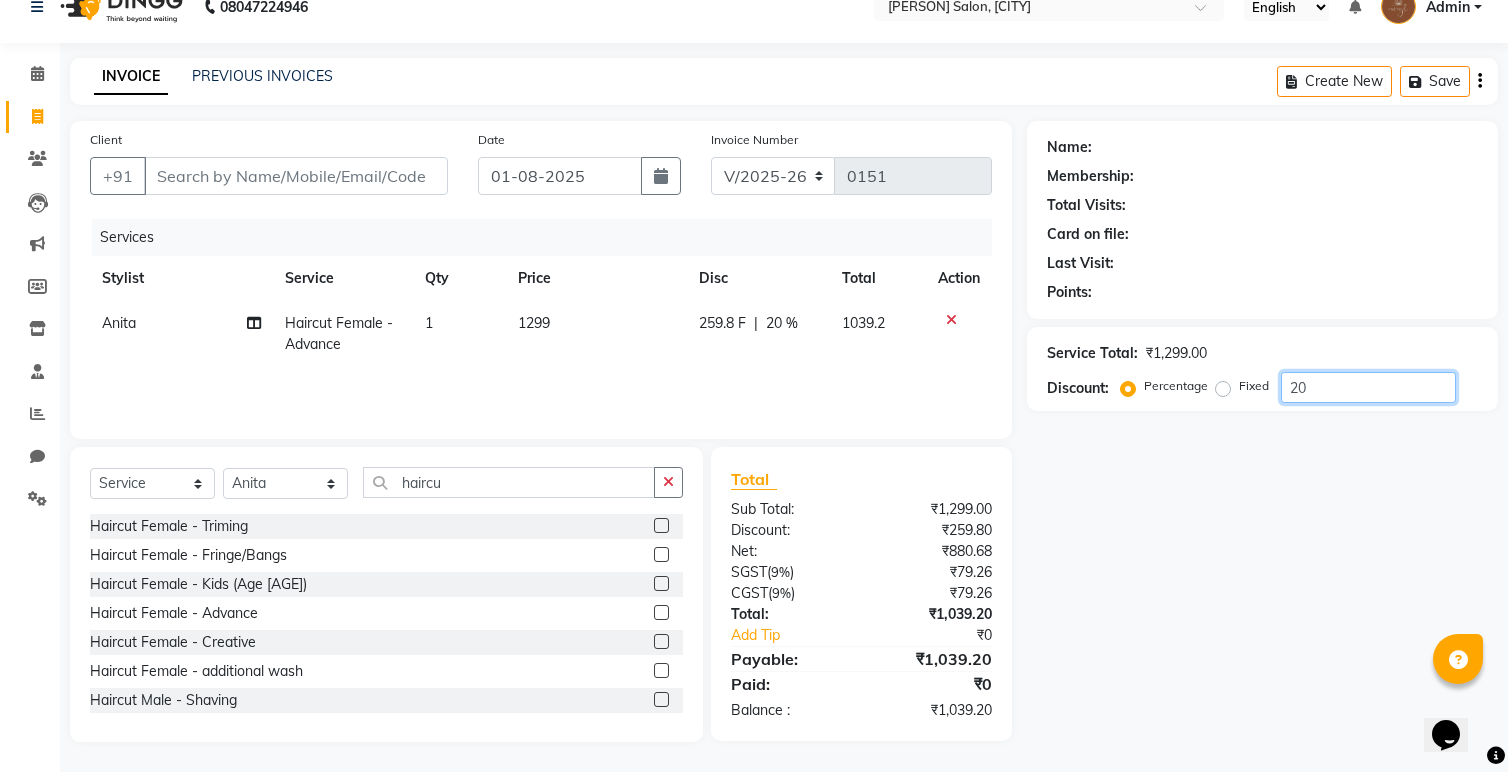 drag, startPoint x: 1316, startPoint y: 389, endPoint x: 1245, endPoint y: 382, distance: 71.34424 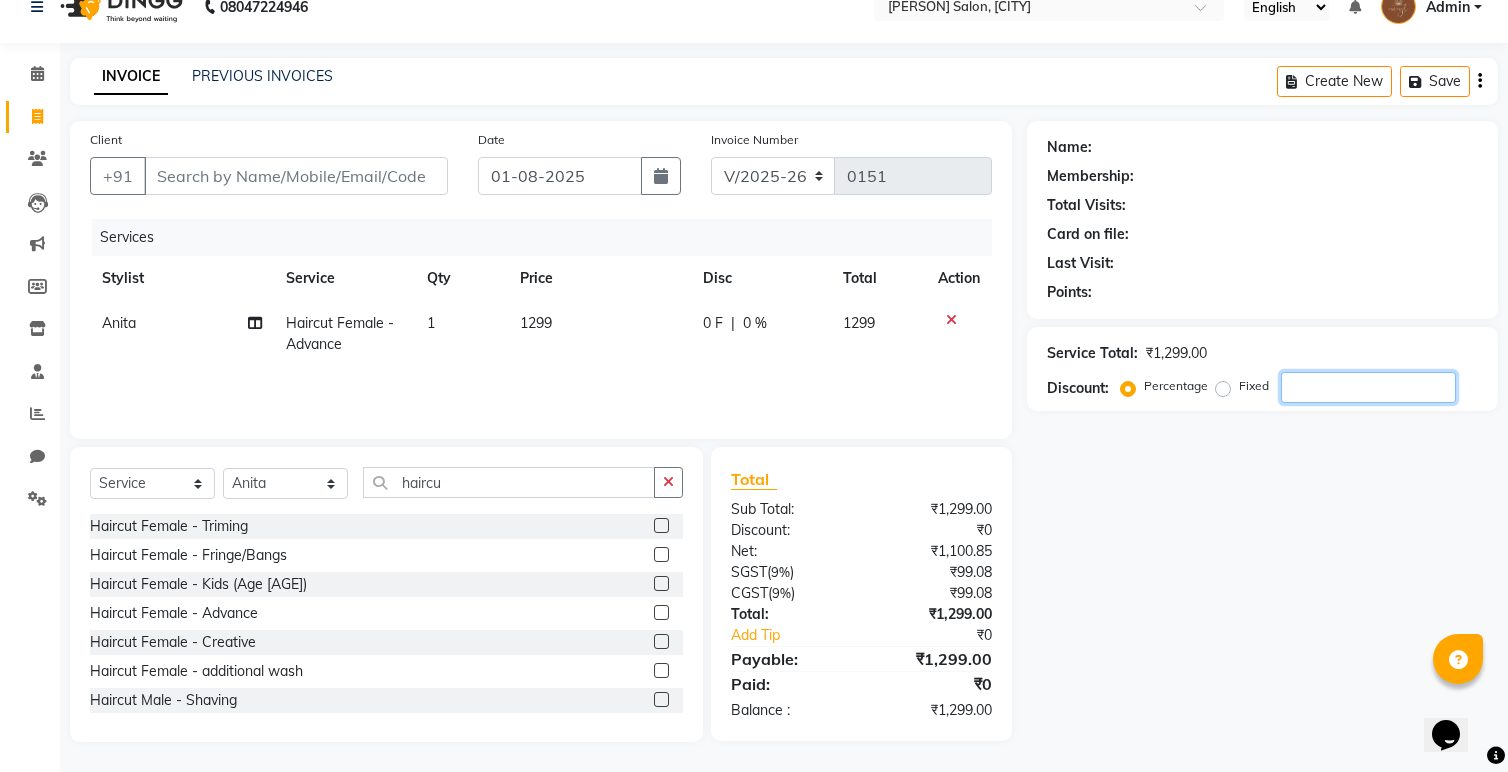 click 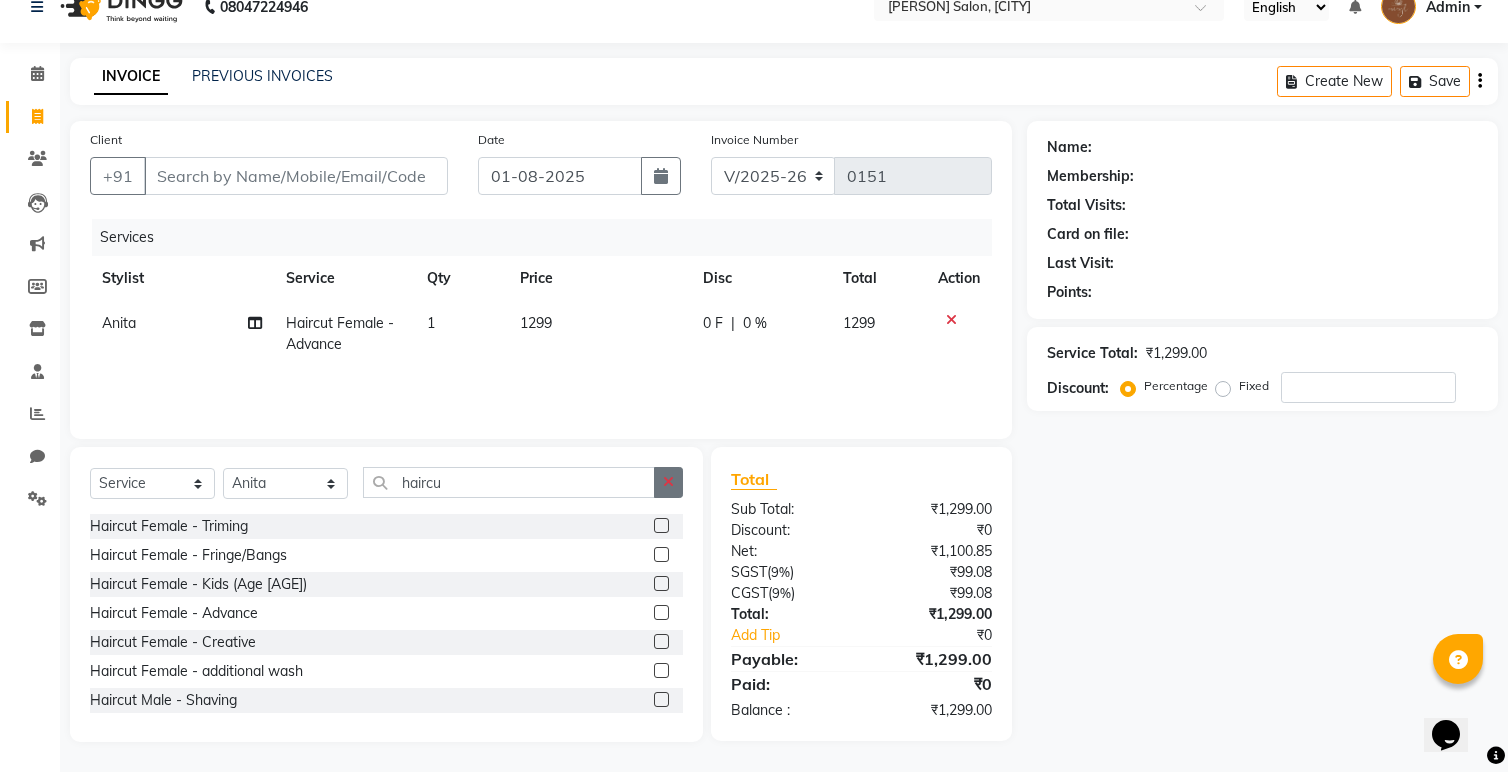click 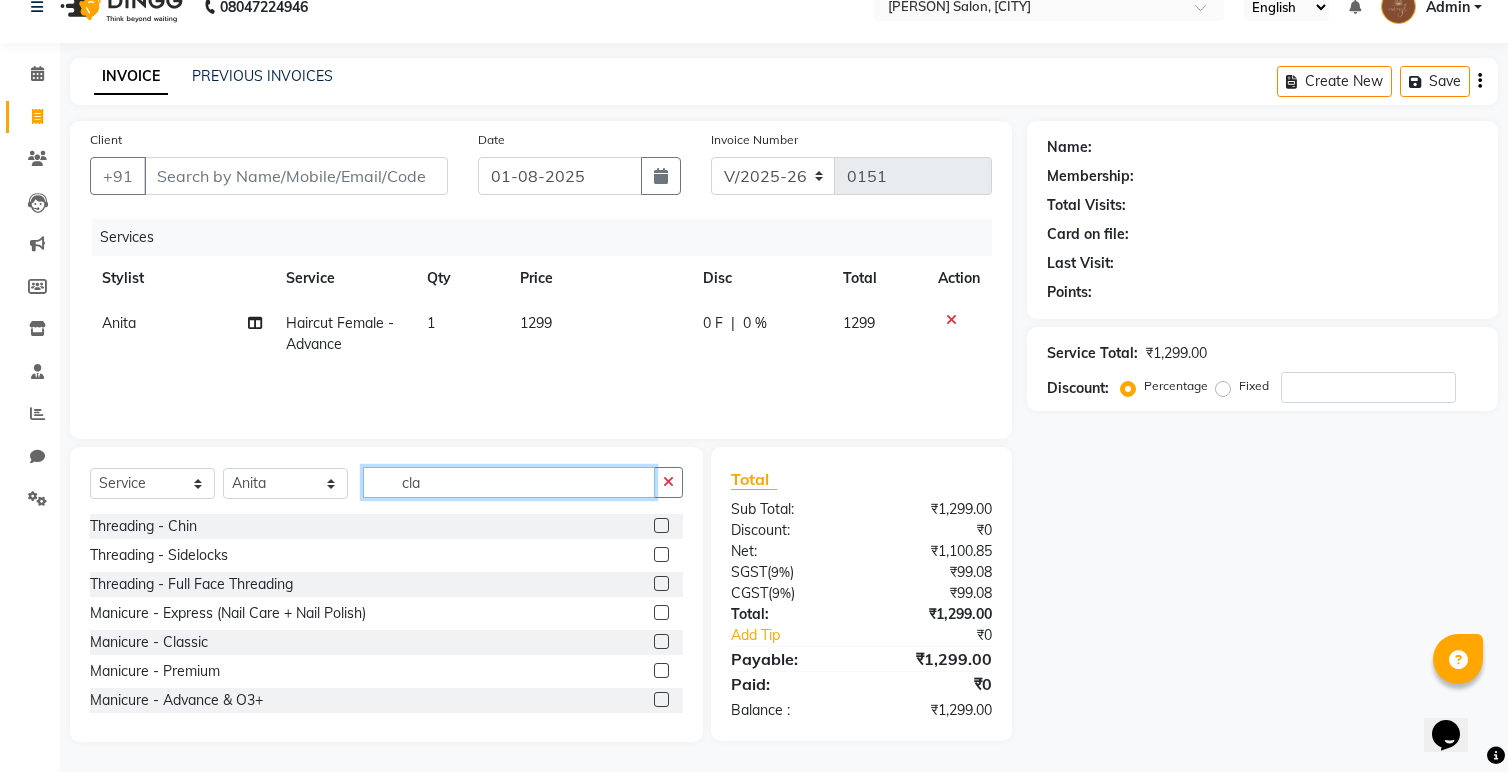 scroll, scrollTop: 28, scrollLeft: 0, axis: vertical 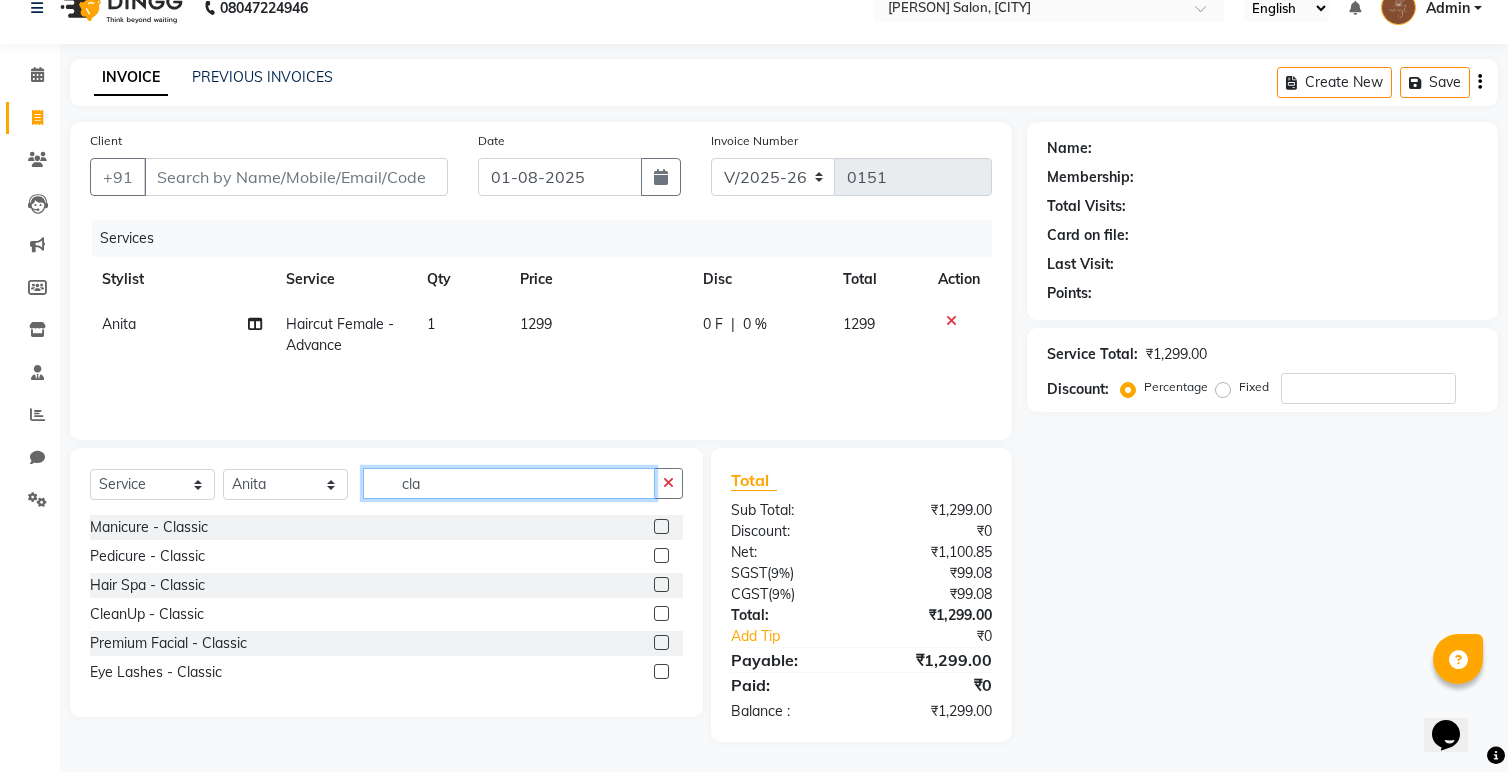 type on "cla" 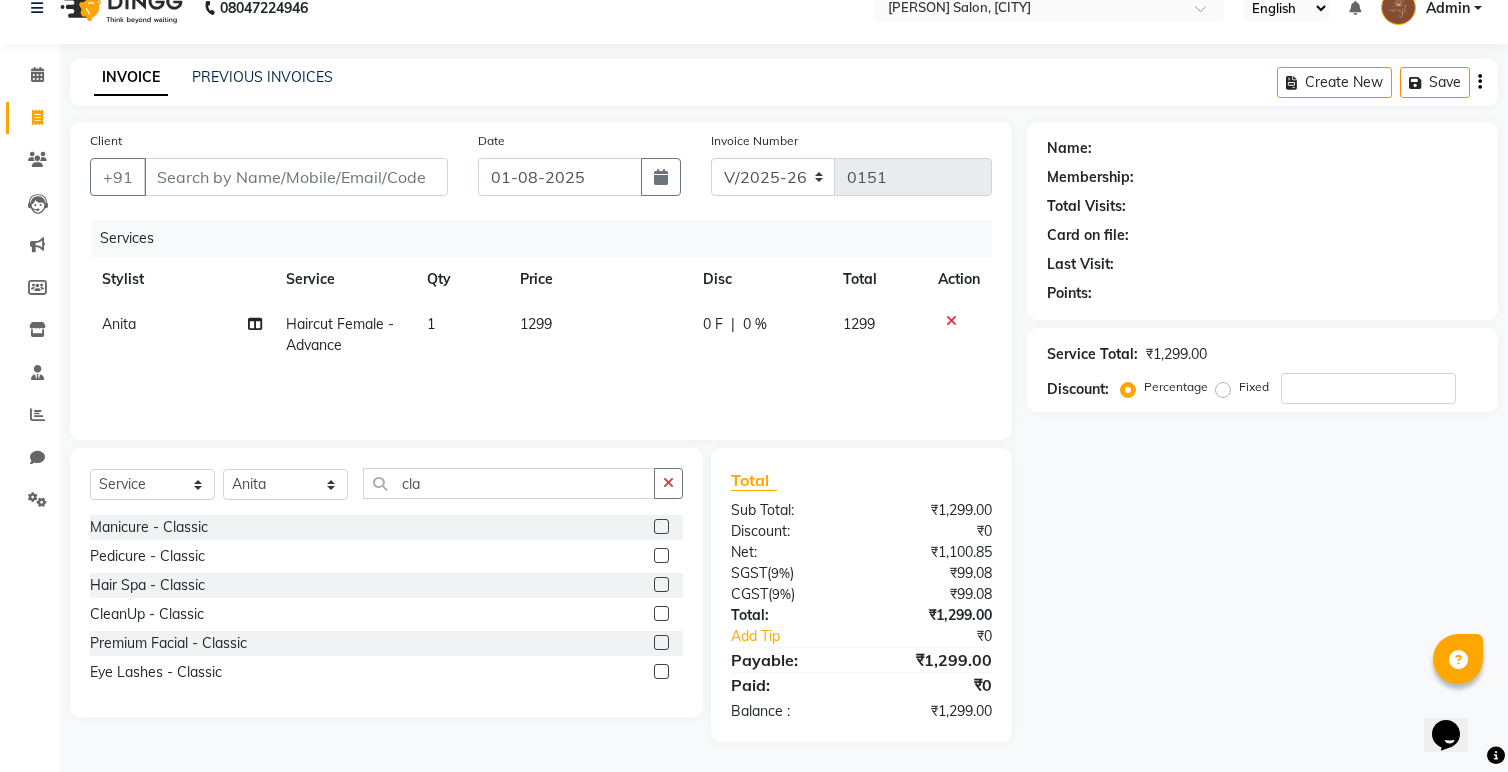 click 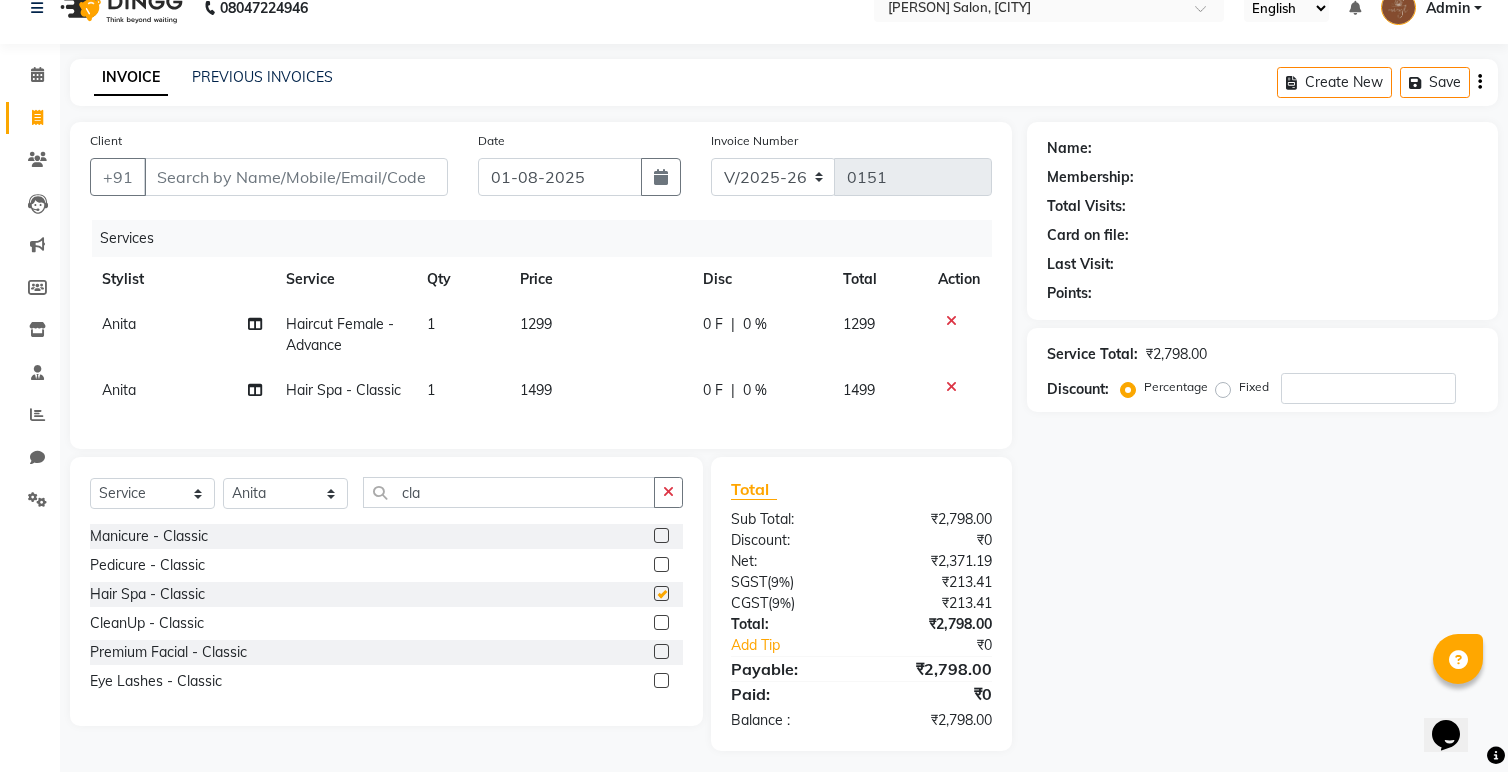 checkbox on "false" 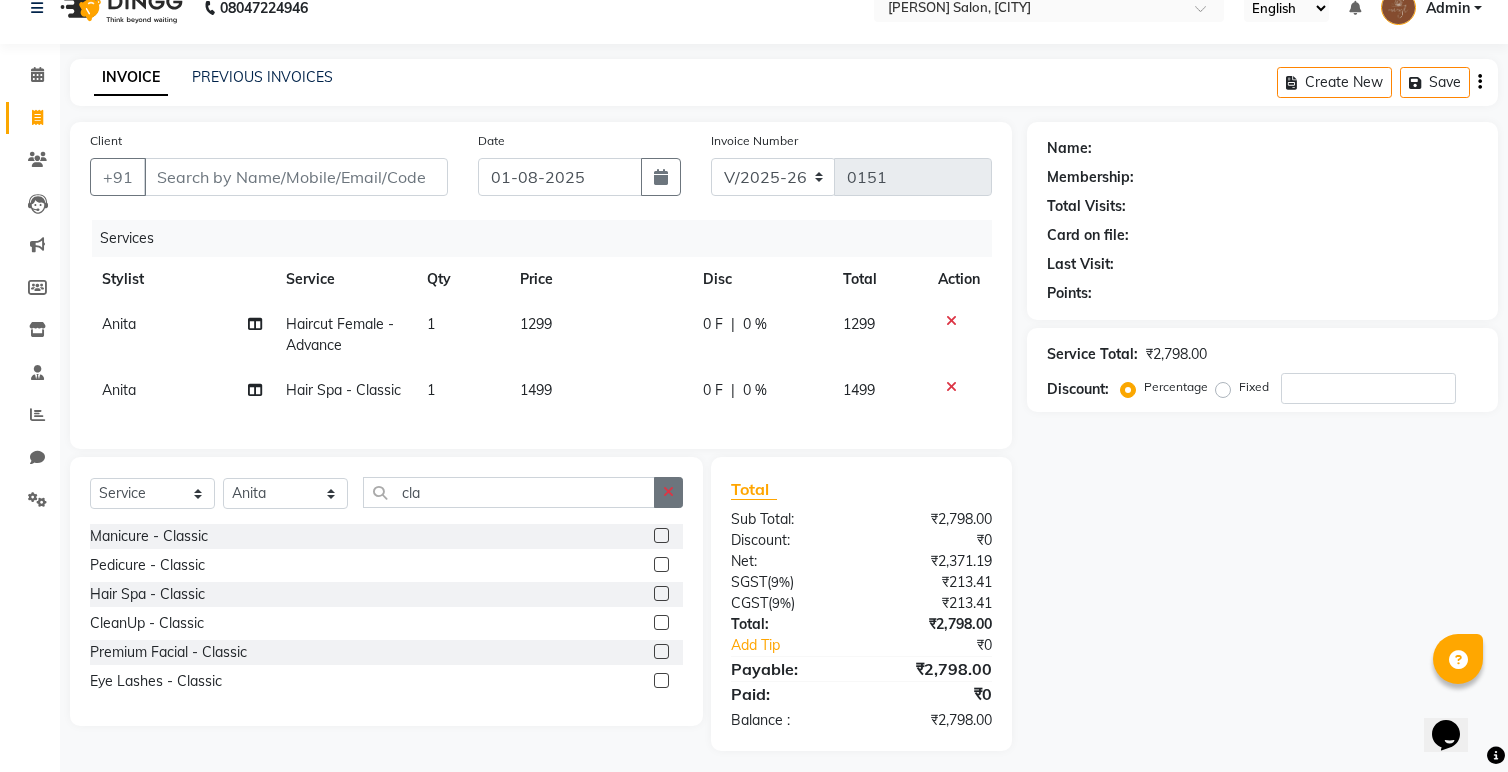 click 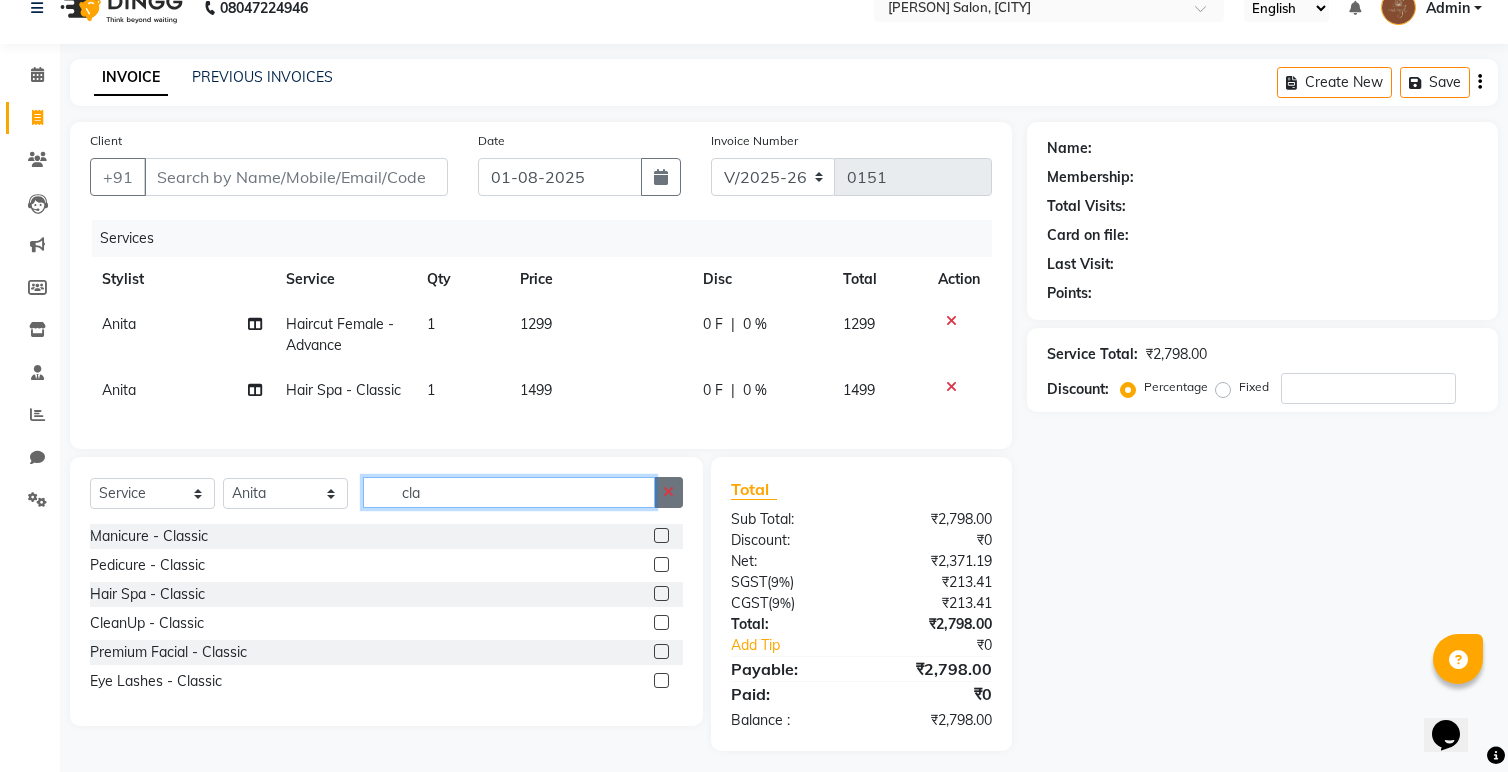 type 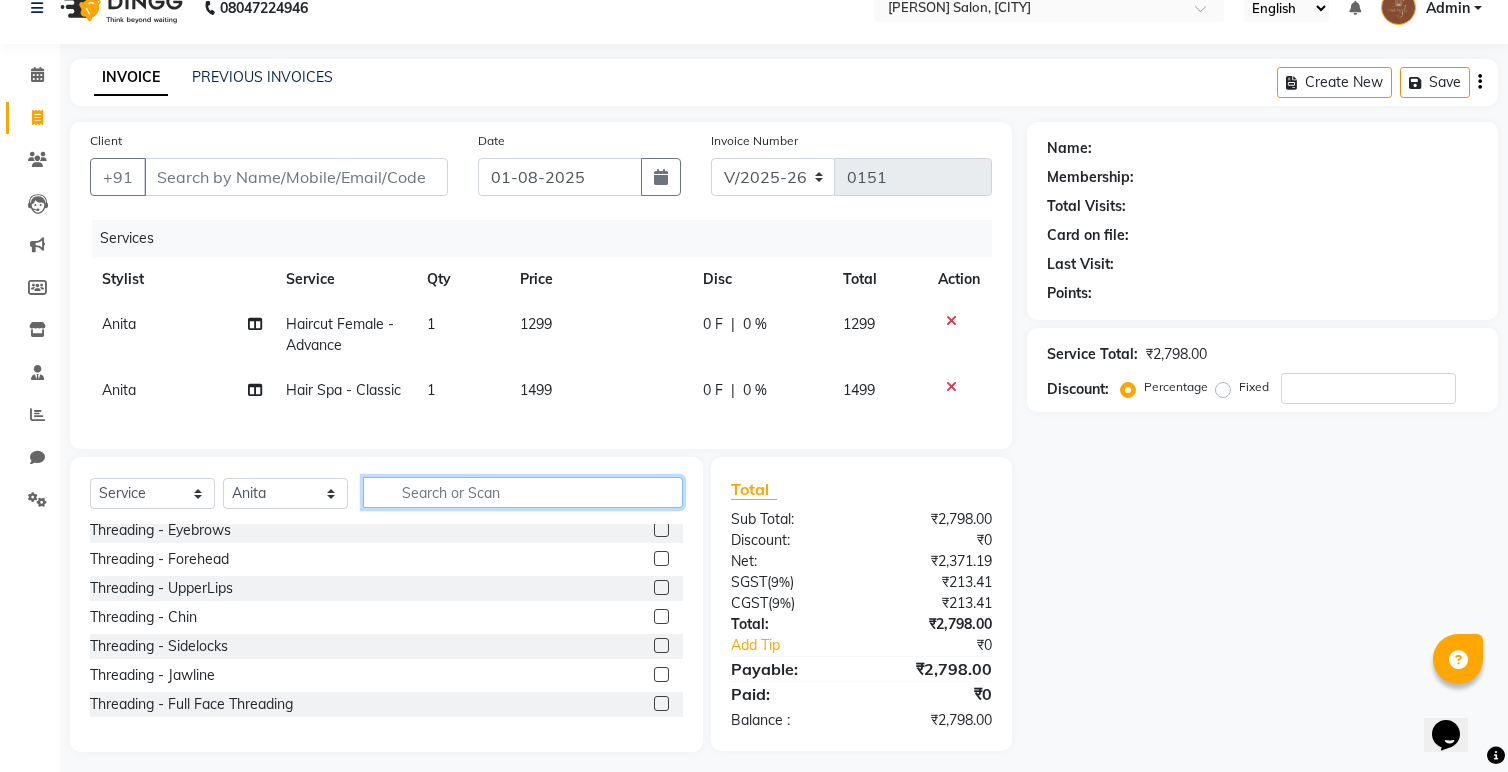 scroll, scrollTop: 0, scrollLeft: 0, axis: both 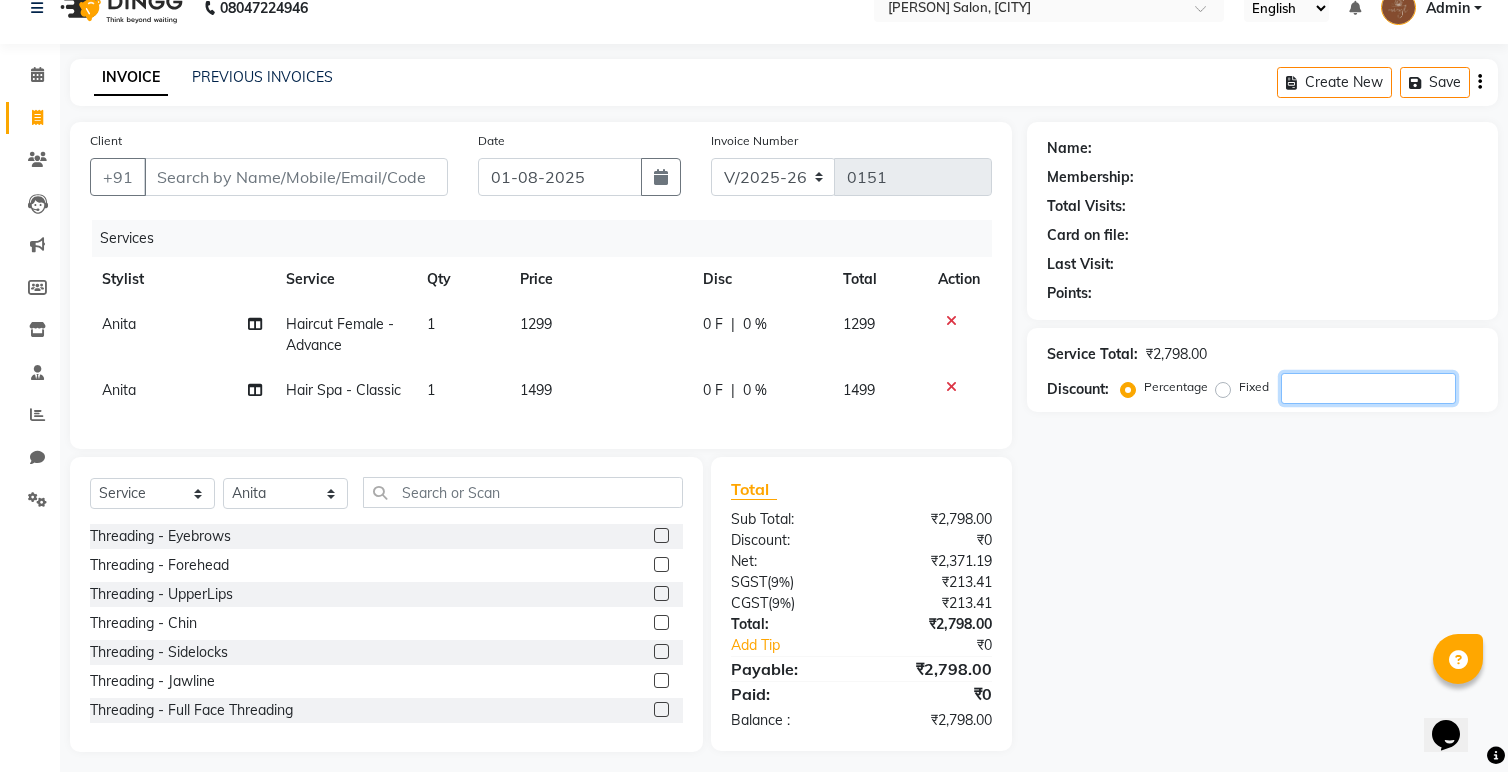 click 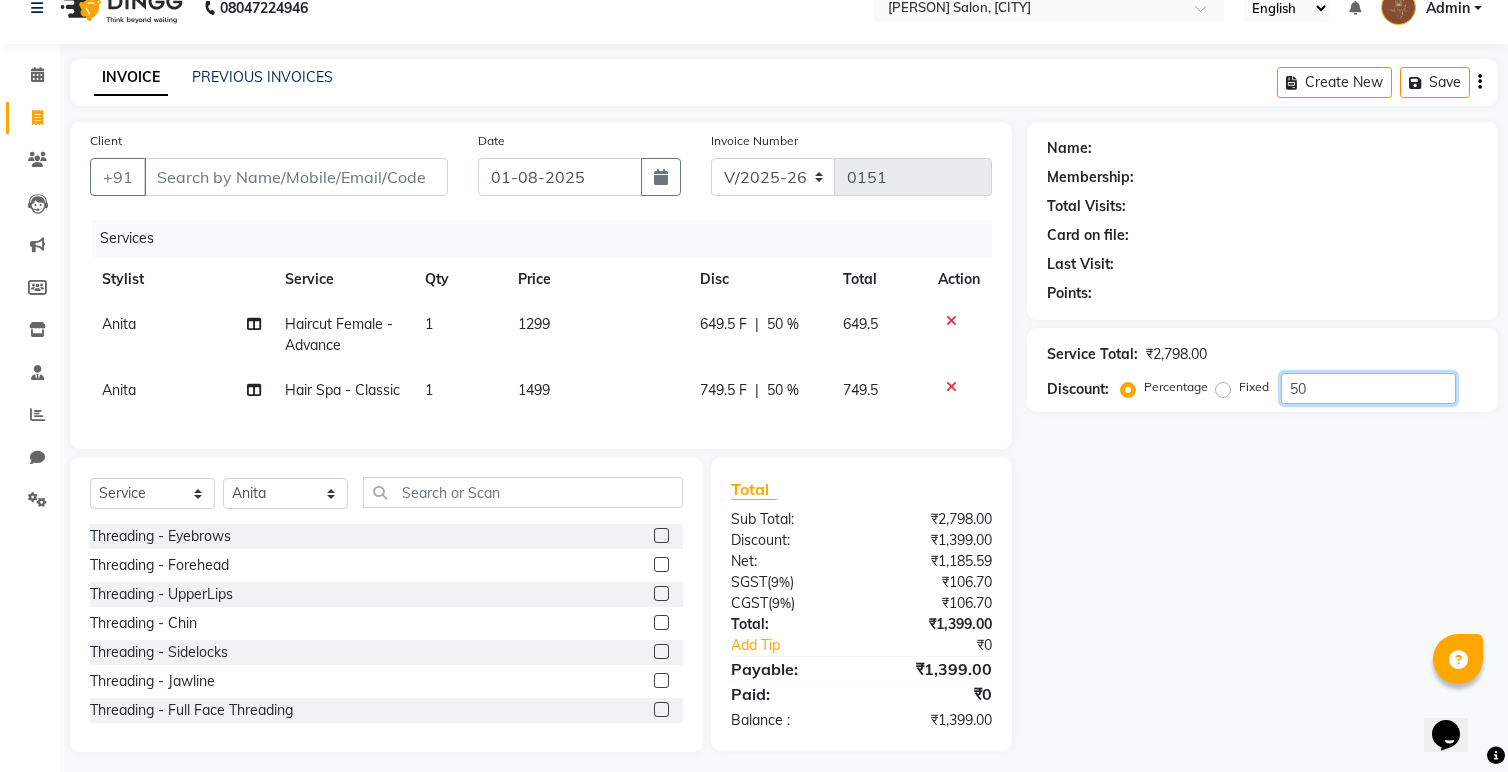 type on "5" 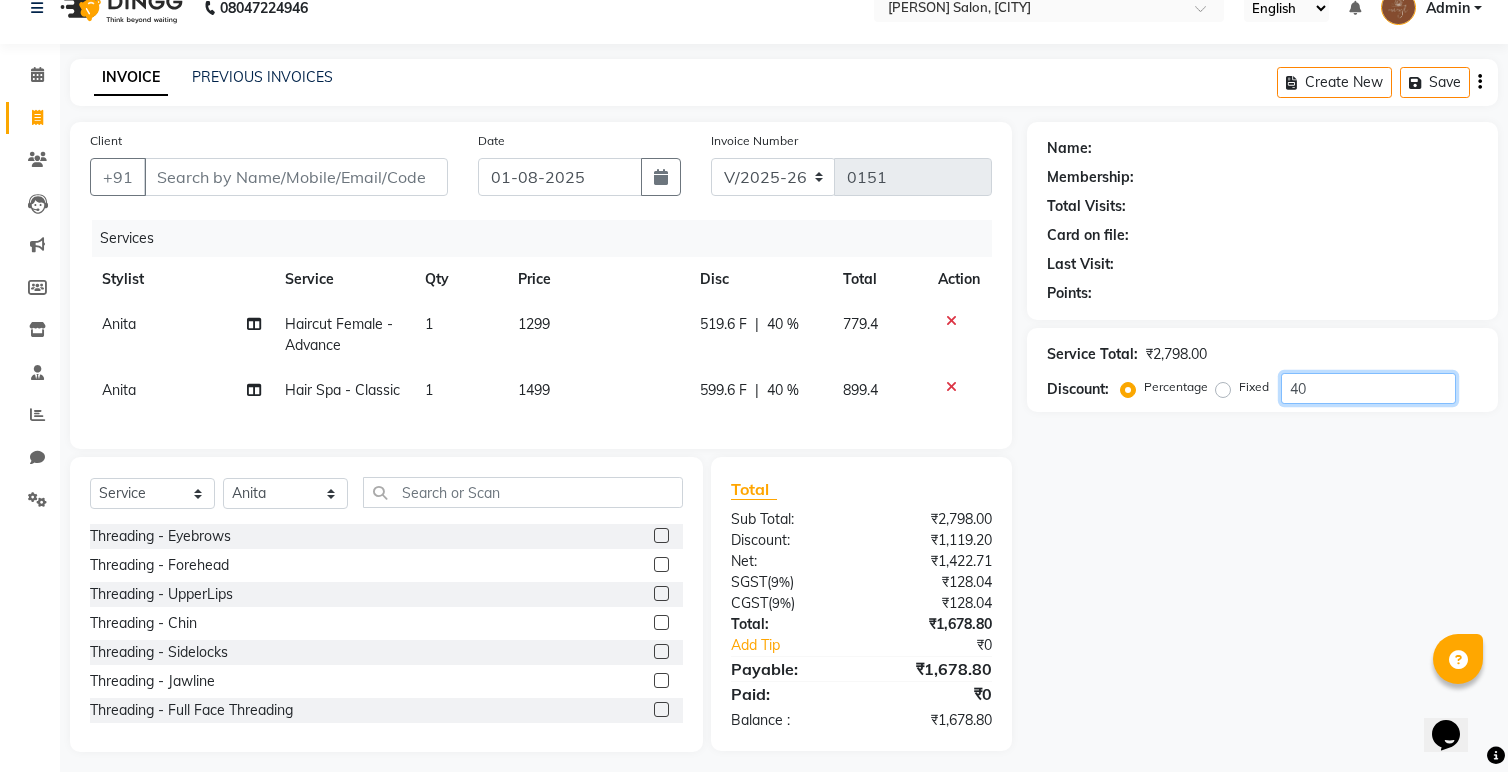 type on "4" 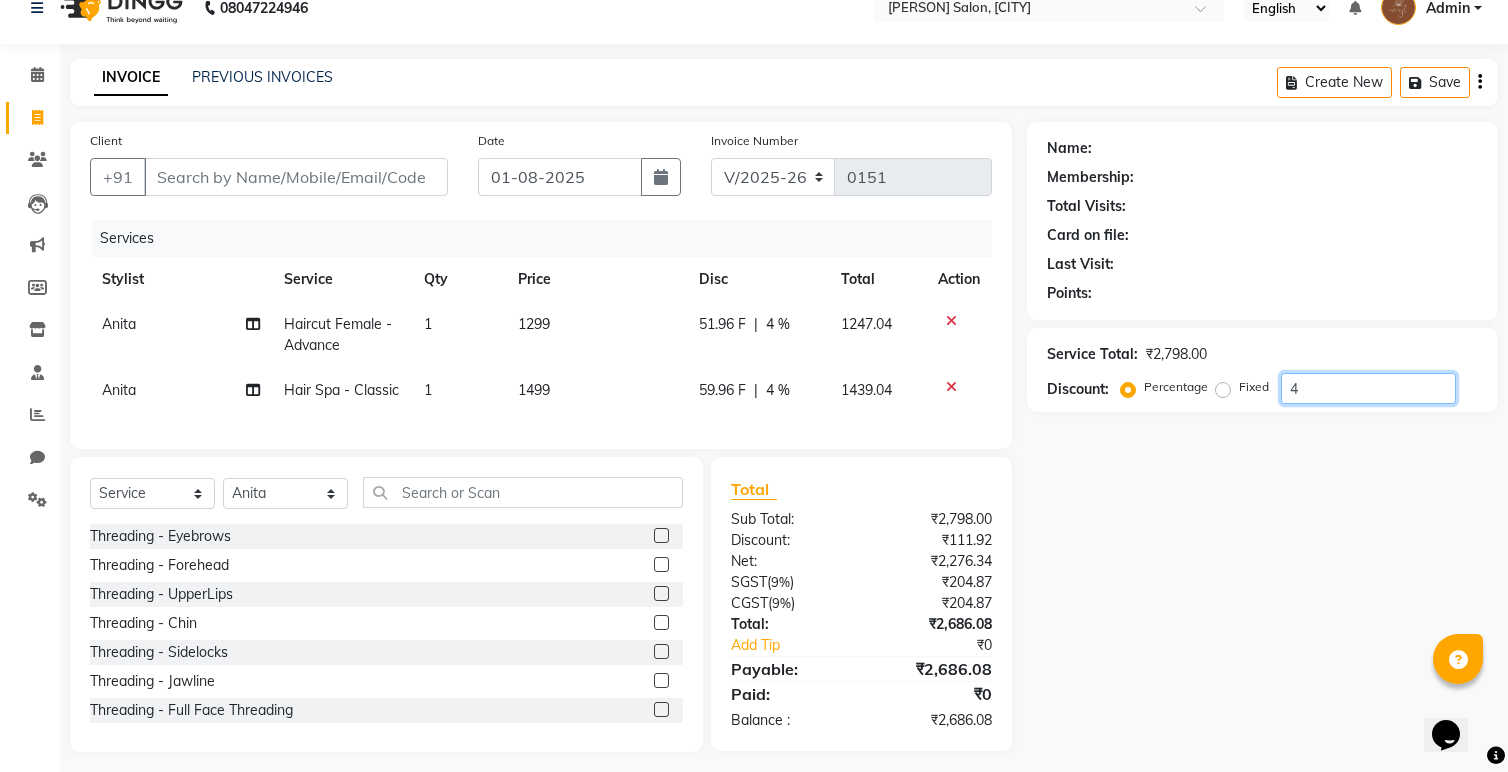 type 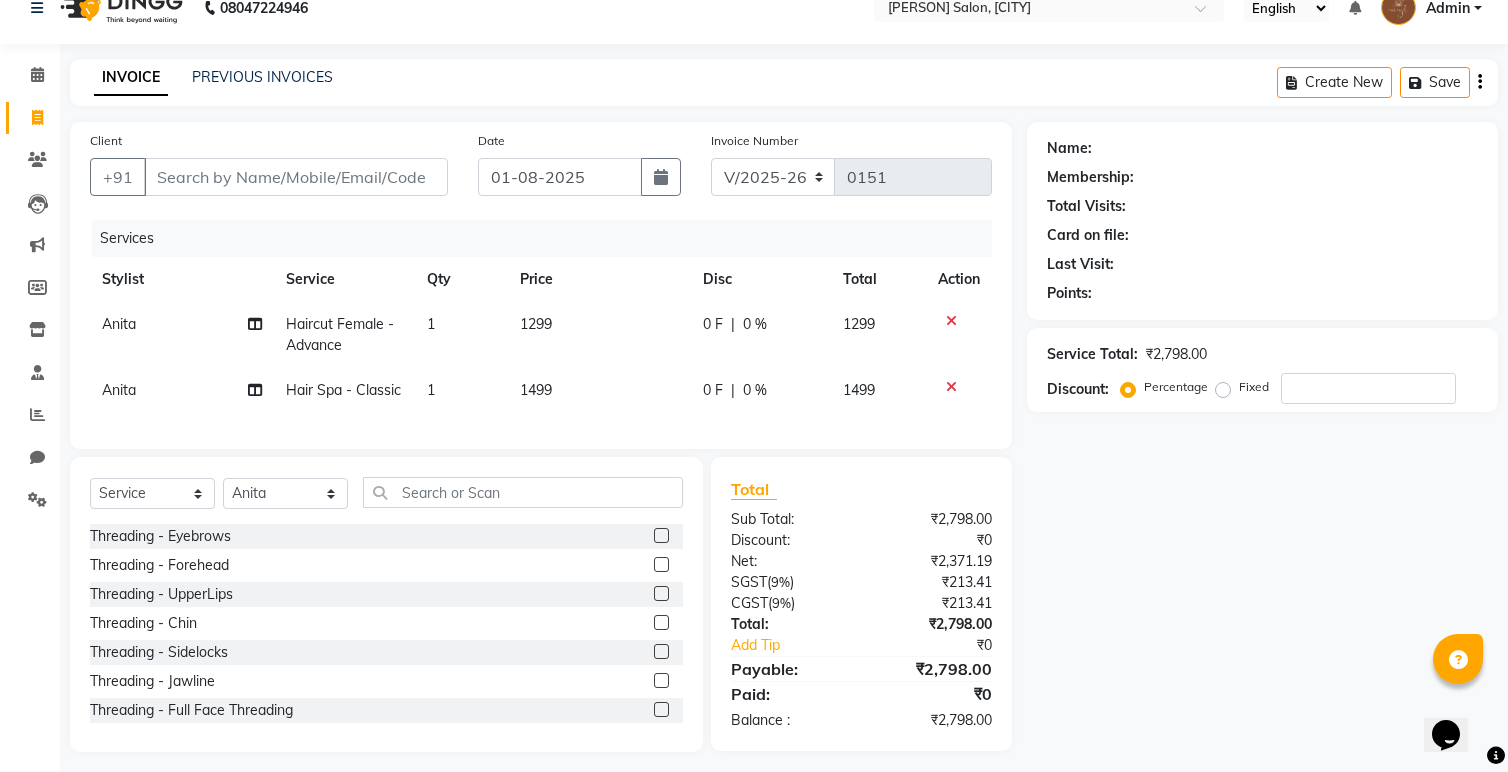 click on "1499" 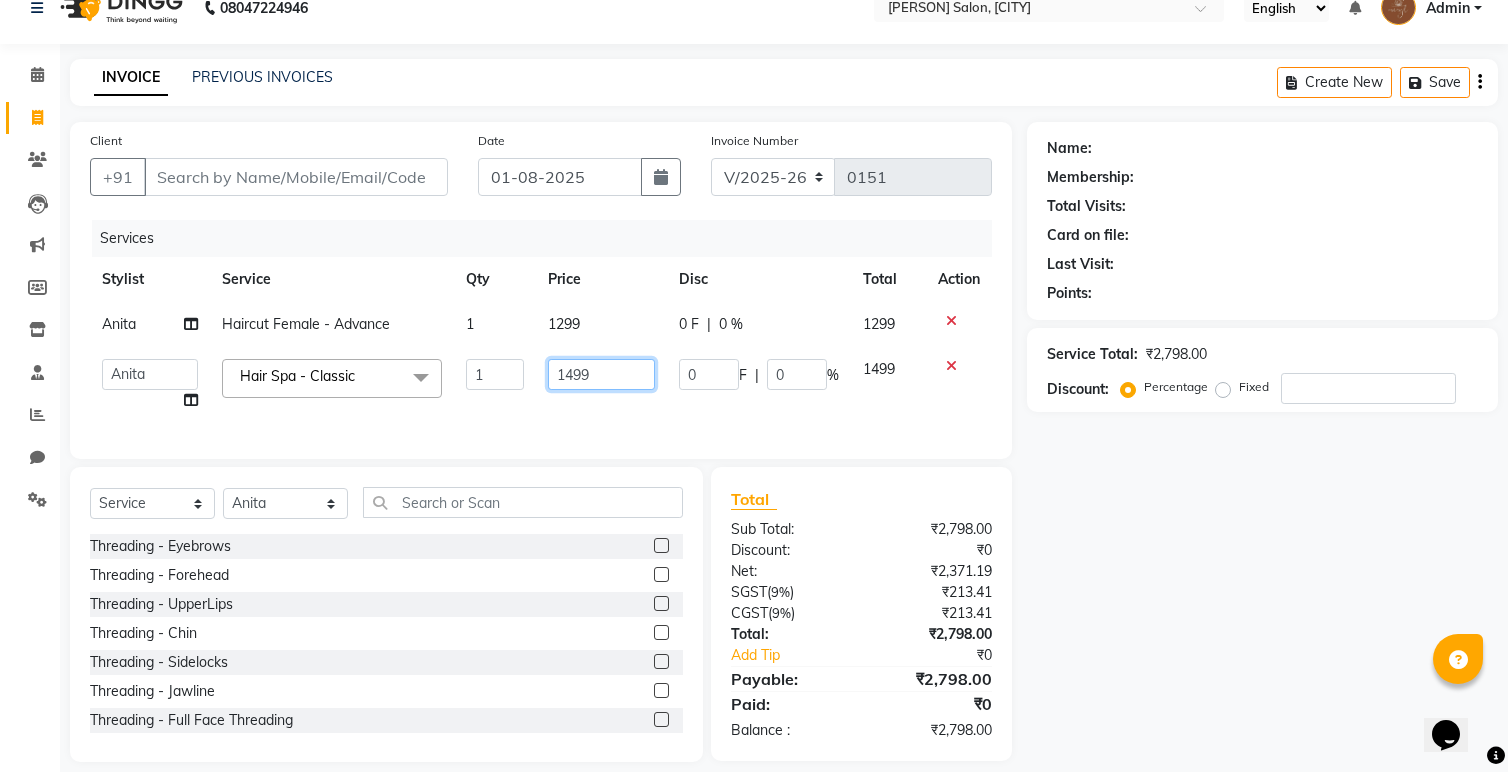drag, startPoint x: 607, startPoint y: 380, endPoint x: 485, endPoint y: 387, distance: 122.20065 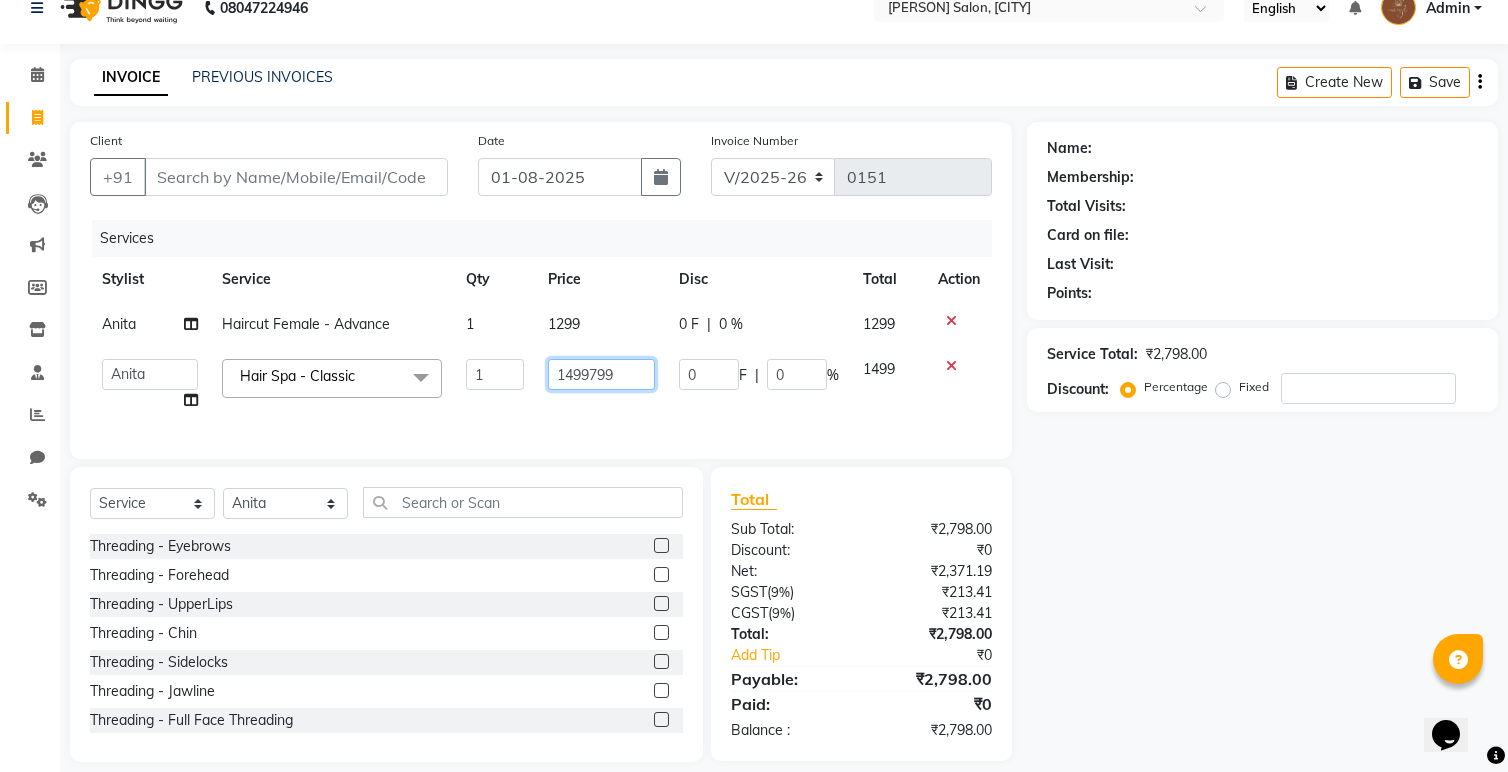 drag, startPoint x: 588, startPoint y: 378, endPoint x: 519, endPoint y: 379, distance: 69.00725 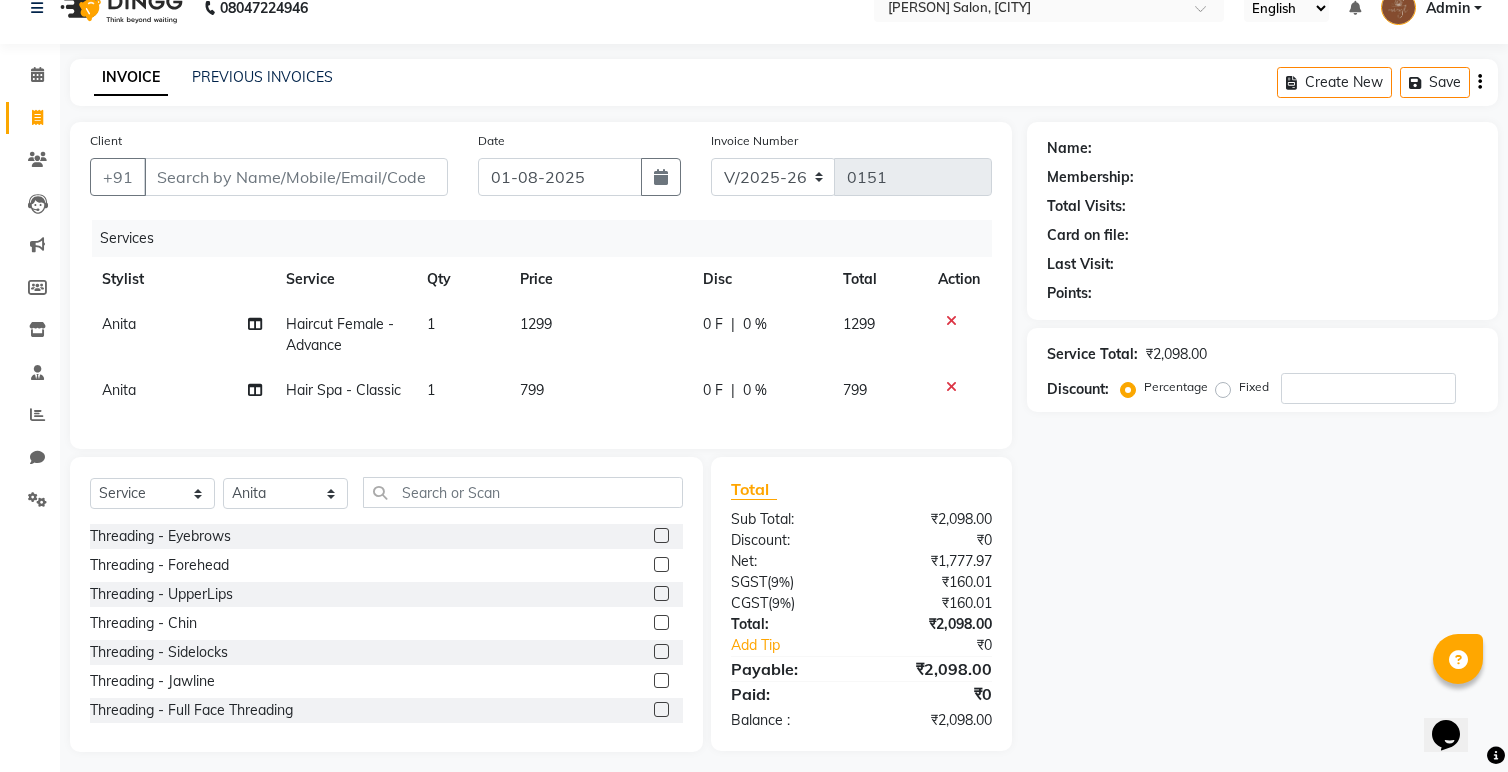 click on "Services Stylist Service Qty Price Disc Total Action [PERSON] Haircut Female - Advance 1 1299 0 F | 0 % 1299 [PERSON] Hair Spa - Classic 1 799 0 F | 0 % 799" 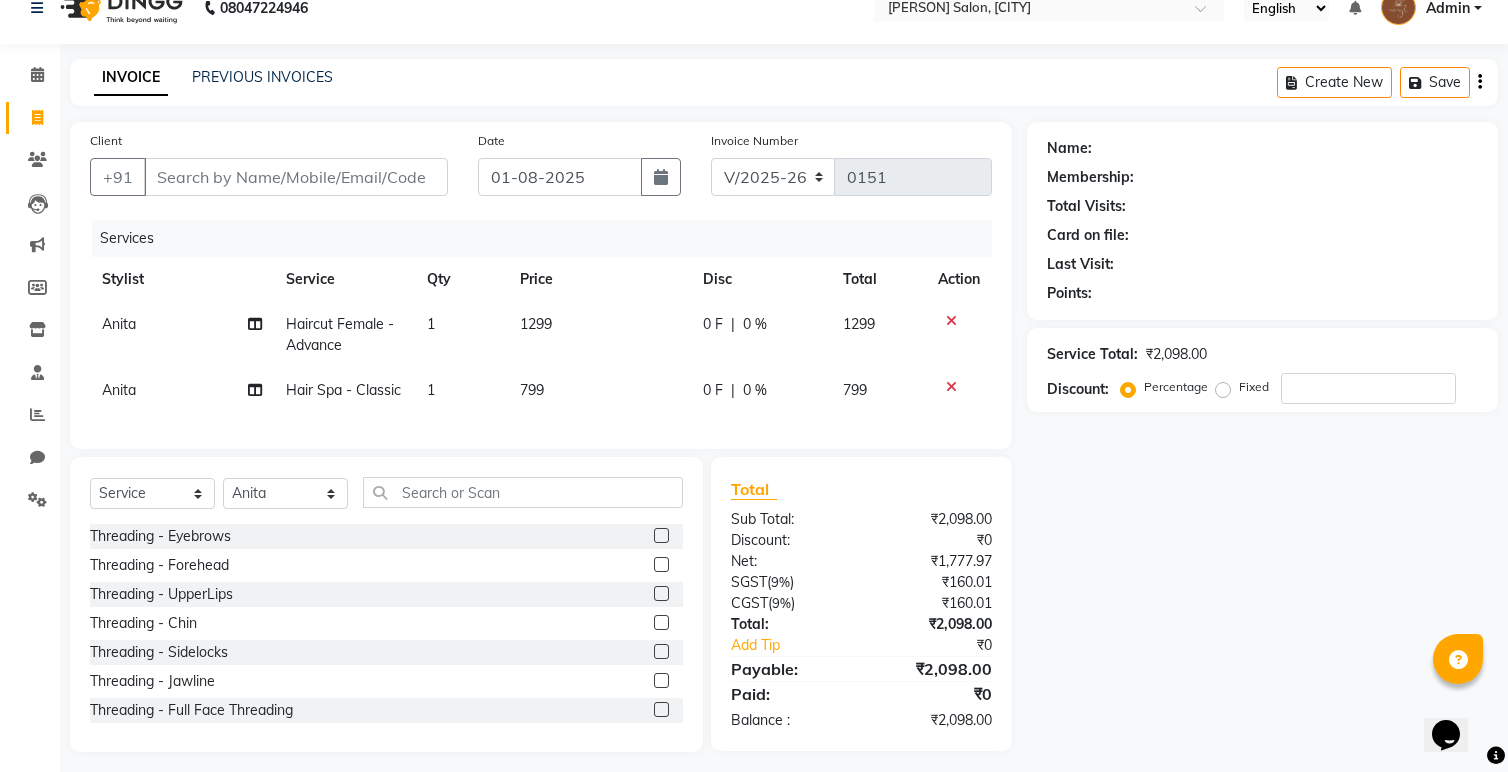 click on "1299" 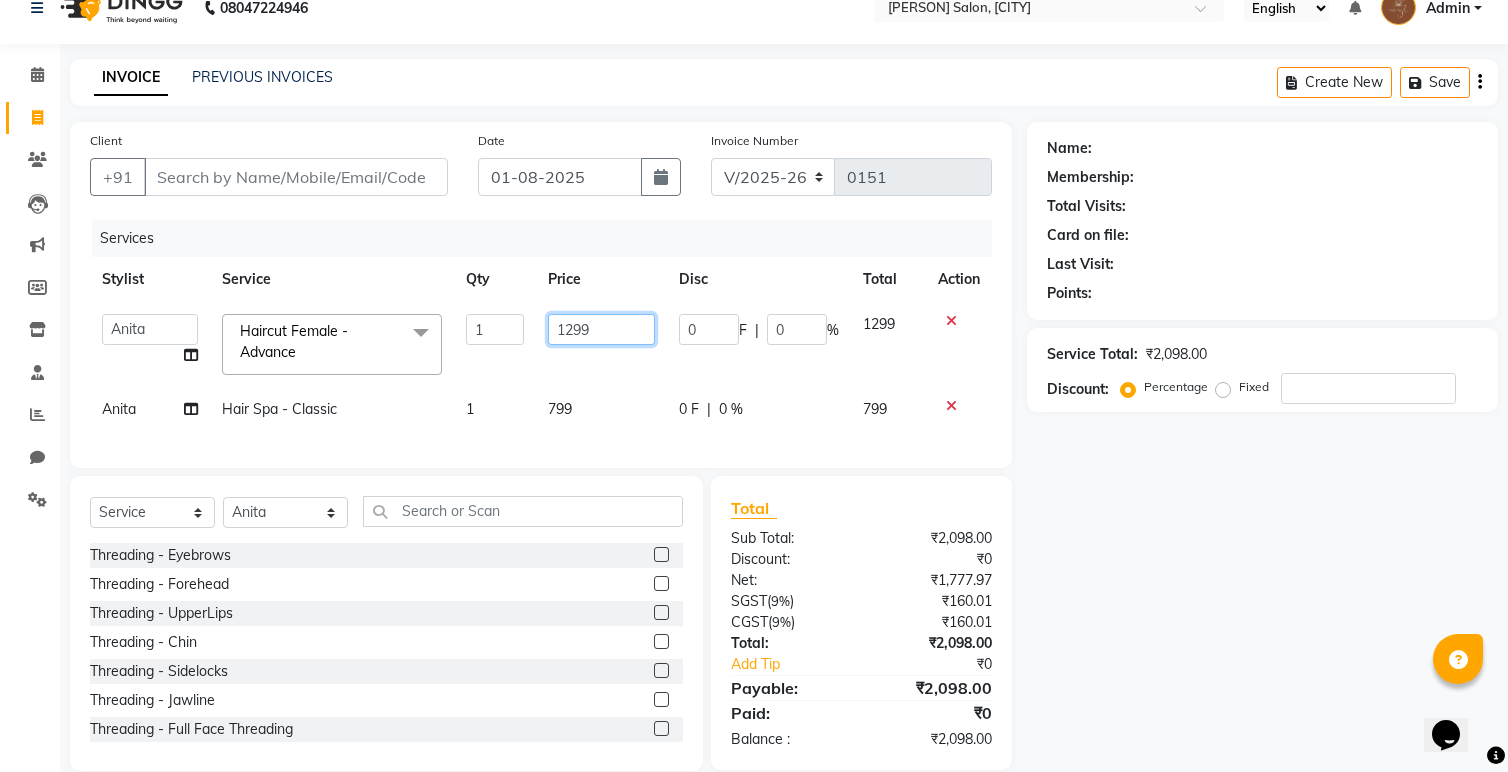 drag, startPoint x: 616, startPoint y: 326, endPoint x: 513, endPoint y: 330, distance: 103.077644 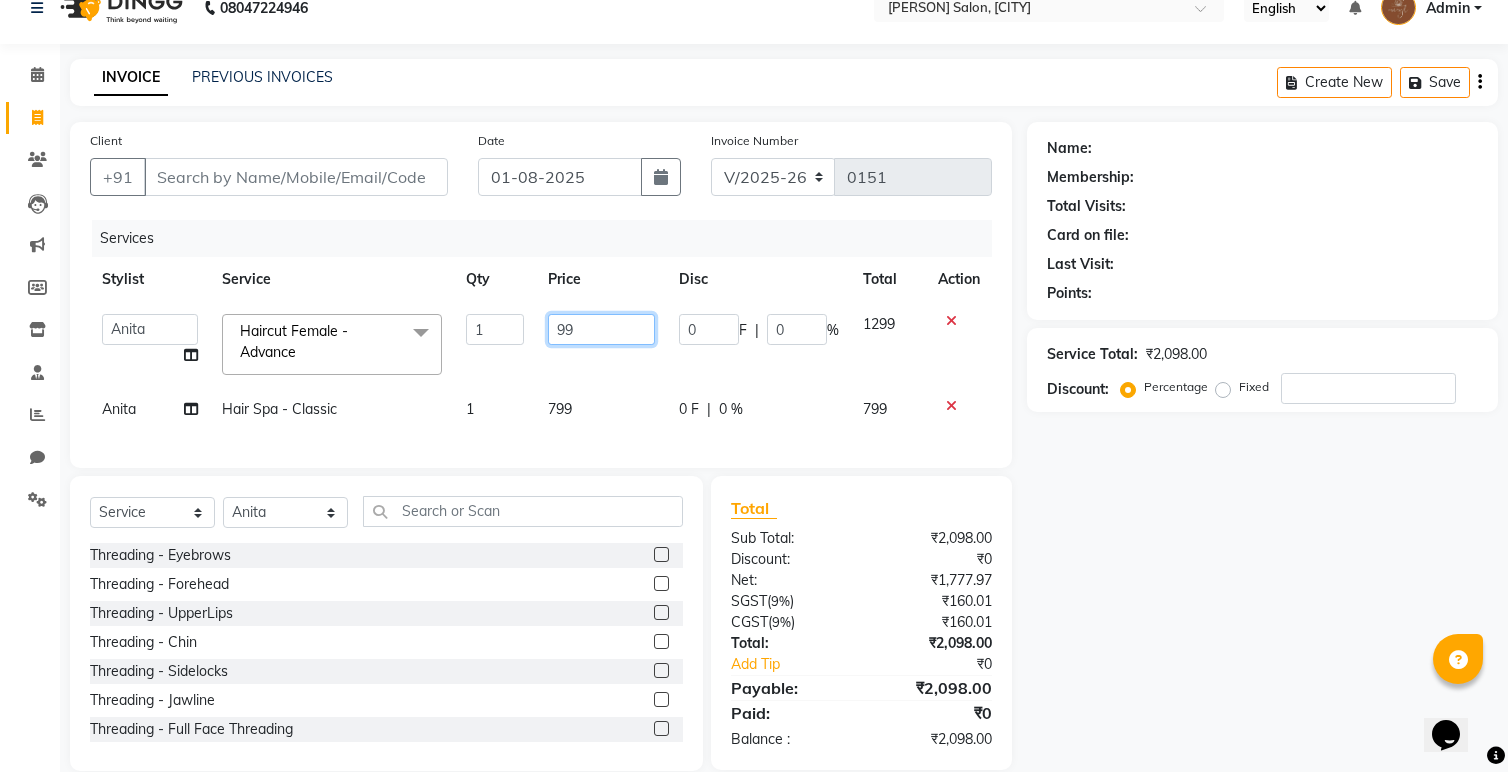 type on "999" 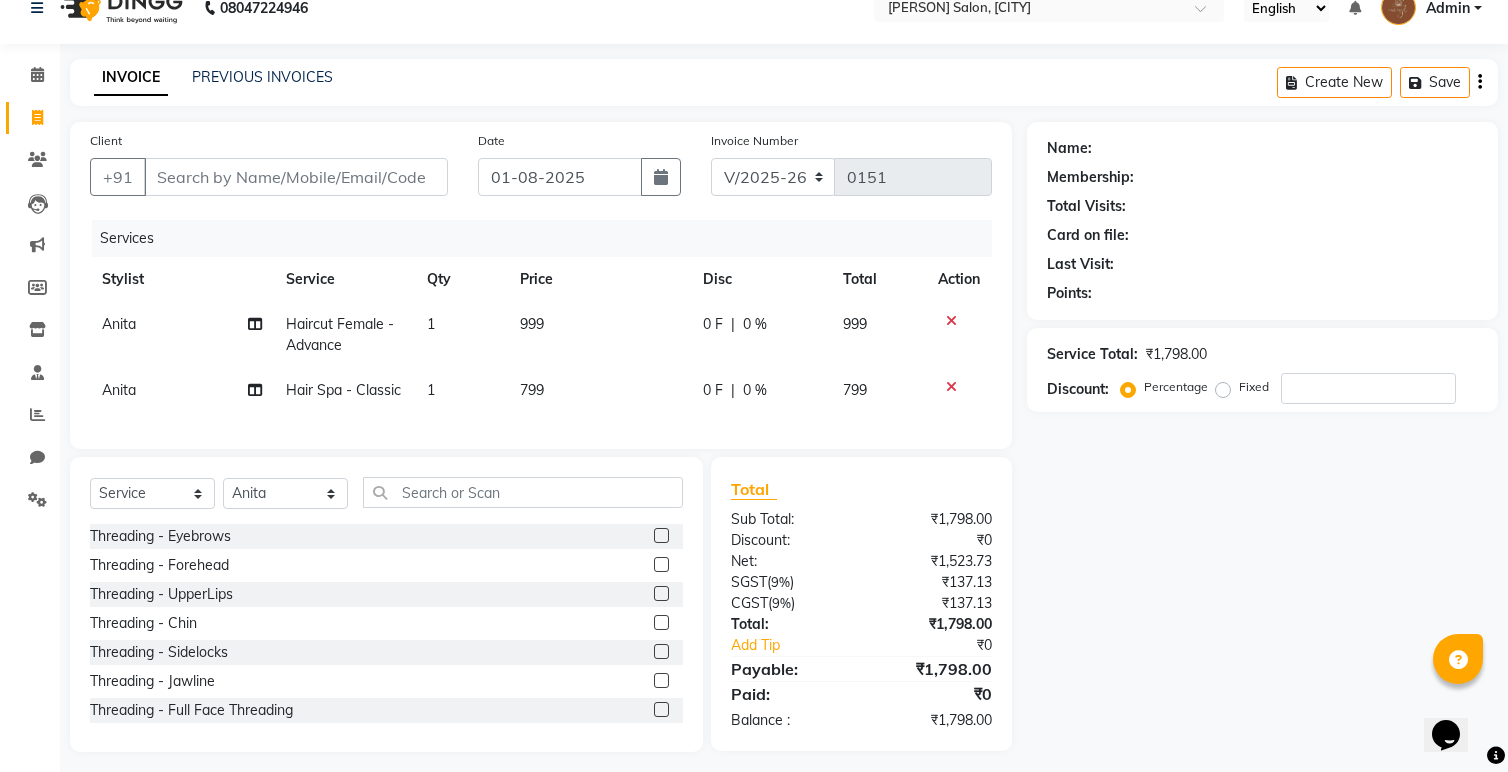 click on "Select Service Product Membership Package Voucher Prepaid Gift Card Select Stylist [PERSON] [PERSON] [PERSON] [PERSON] [PERSON] [PERSON] [PERSON] [PERSON] [PERSON] [PERSON] [PERSON] Threading - Eyebrows Threading - Forehead Threading - UpperLips Threading - Chin Threading - Sidelocks Threading - Jawline Threading - Full Face Threading Manicure - Express (Nail Care + Nail Polish) Manicure - Classic Manicure - Premium Manicure - Advance & O3+ Manicure - Manicure Spa Manicure - cut file Pedicure - Express Pedicure - Classic Pedicure - Premium Pedicure - Advance & O3+ Pedicure - HealPeal Pedicure - Pedicure Spa Hairwash - Hairwash Hairwash - Straight Blowdry Hairwash - Out/In Curls Blowdry Hairwash - Ironing Hairwash - Tongs Hairwash - Crimping Hairwash - Hair Styling Hairwash - 3TENX wash Haircut Female - Triming Haircut Female - Fringe/Bangs Haircut Female - Kids (Age [AGE]) Haircut Female - Advance Haircut Female - Creative Haircut Female - additional wash Haircut Male - Shaving" 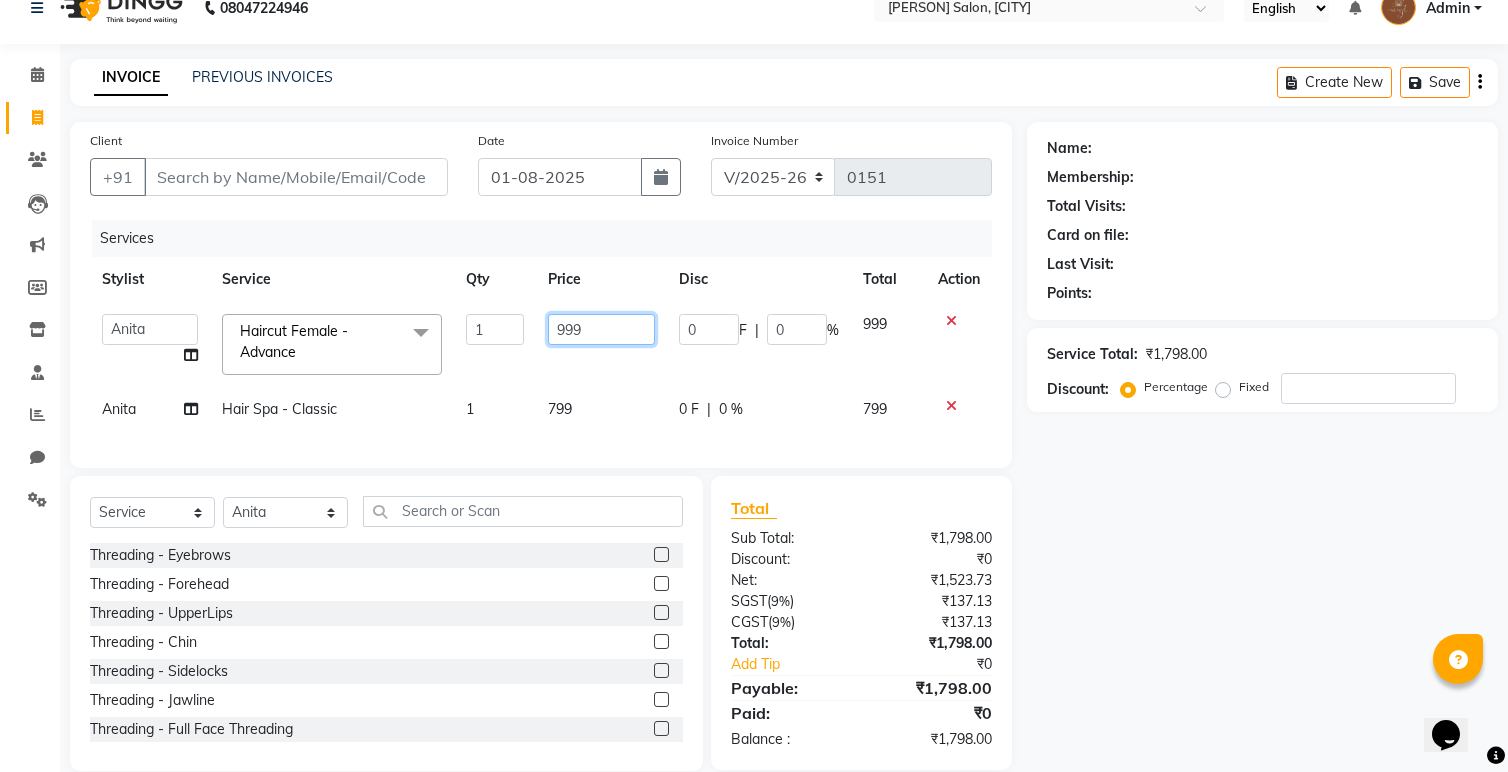 drag, startPoint x: 602, startPoint y: 329, endPoint x: 586, endPoint y: 332, distance: 16.27882 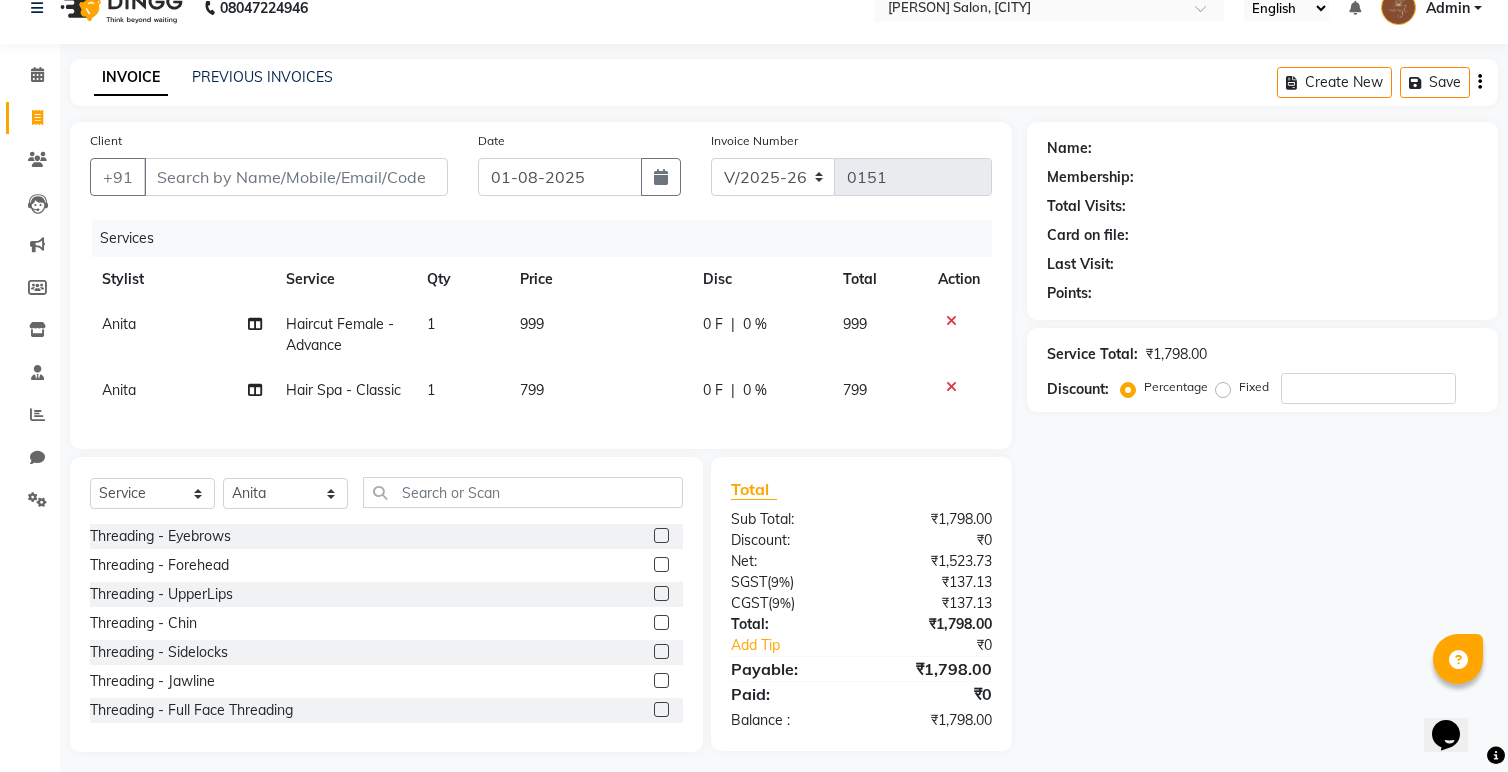 click on "799" 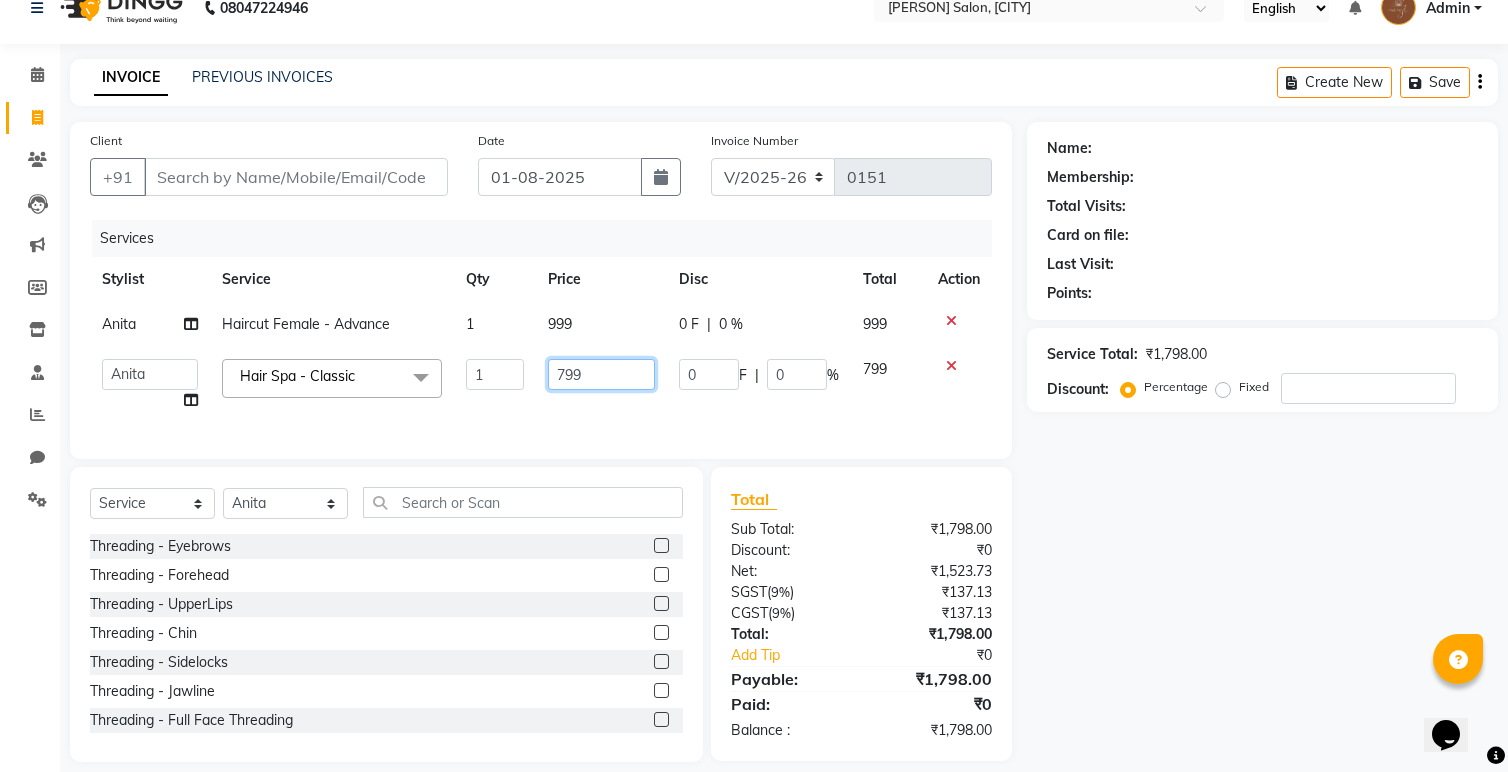 click on "799" 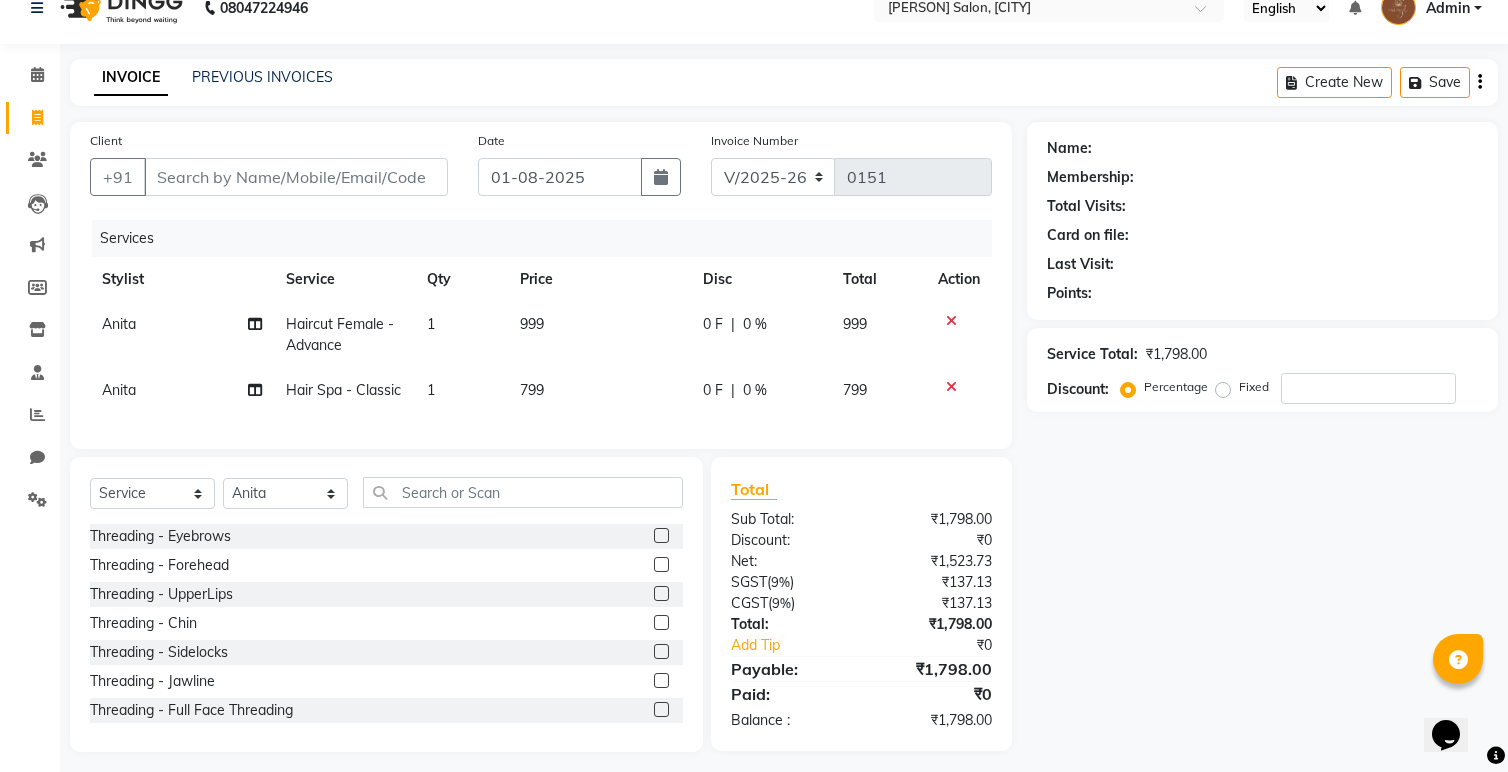 click on "[PERSON] Haircut Female - Advance 1 999 0 F | 0 % 999 [PERSON] Hair Spa - Classic 1 799 0 F | 0 % 799" 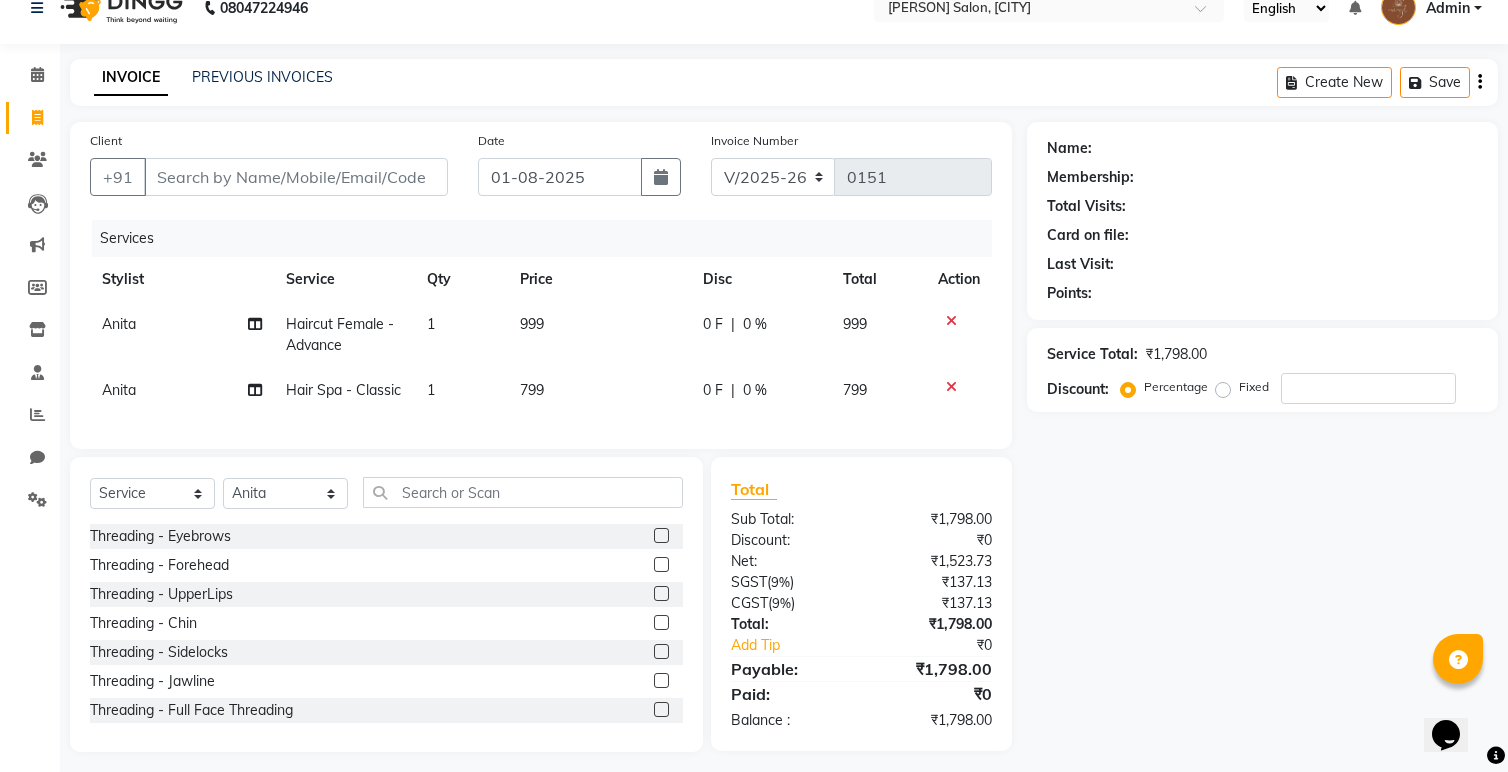 click 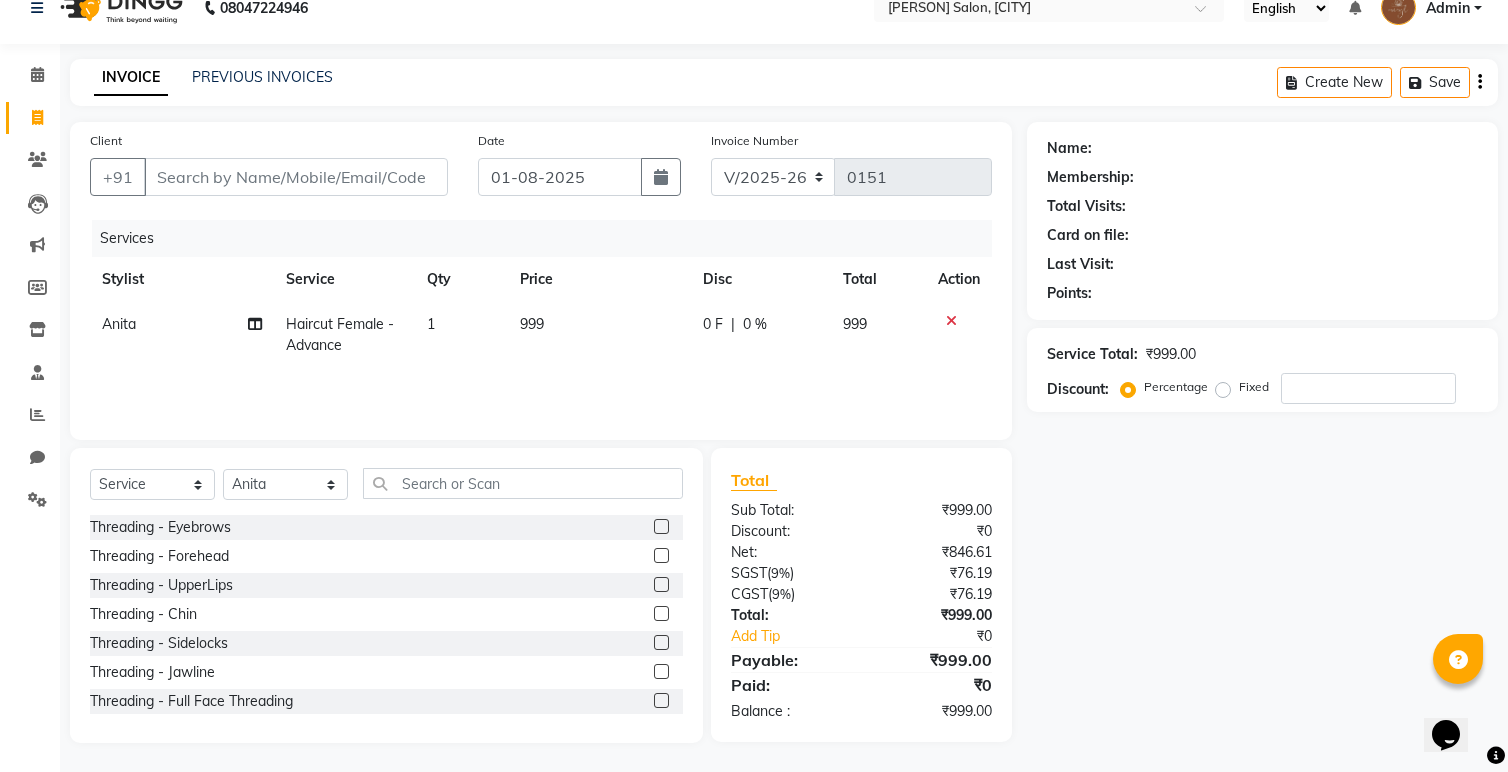 click on "999" 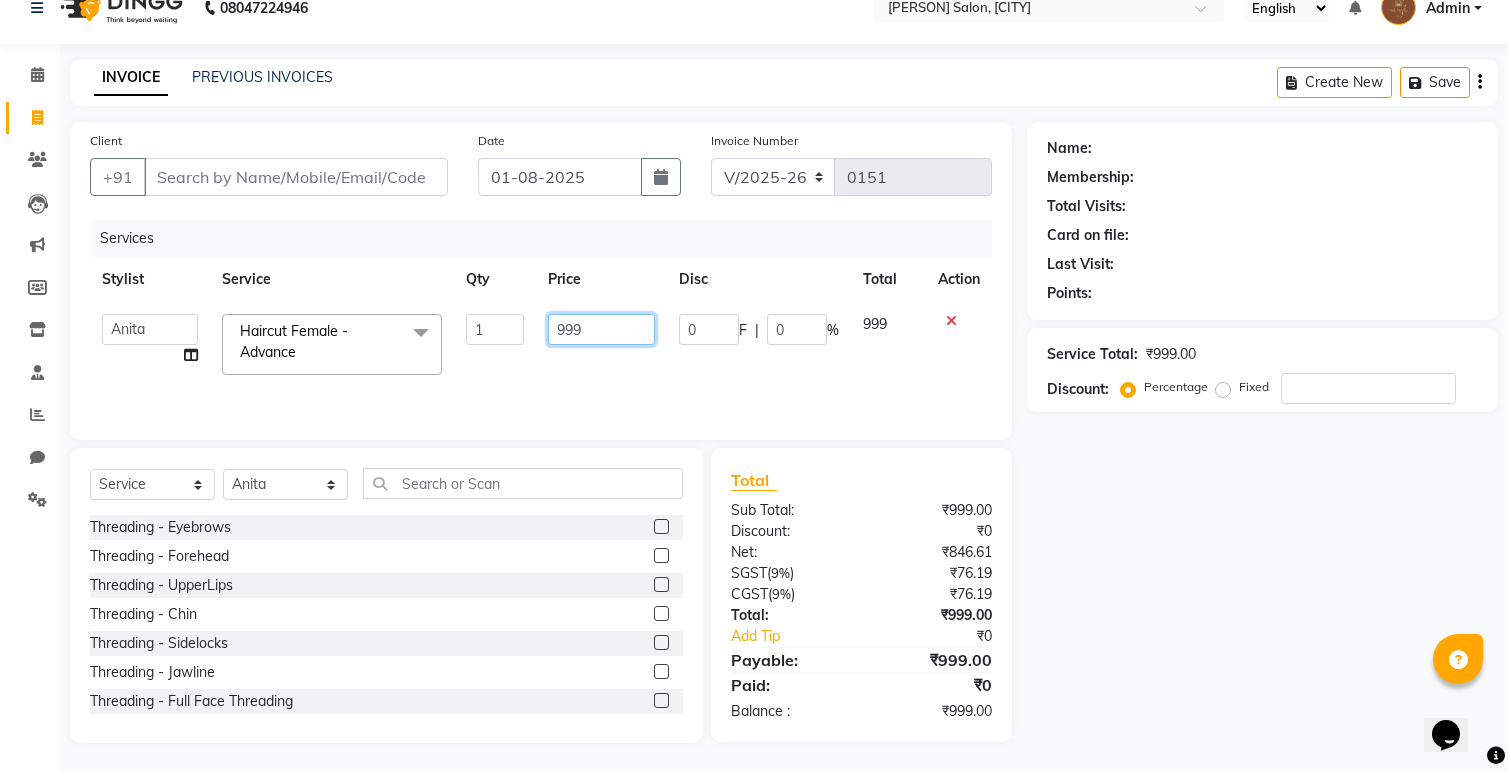 drag, startPoint x: 611, startPoint y: 331, endPoint x: 585, endPoint y: 330, distance: 26.019224 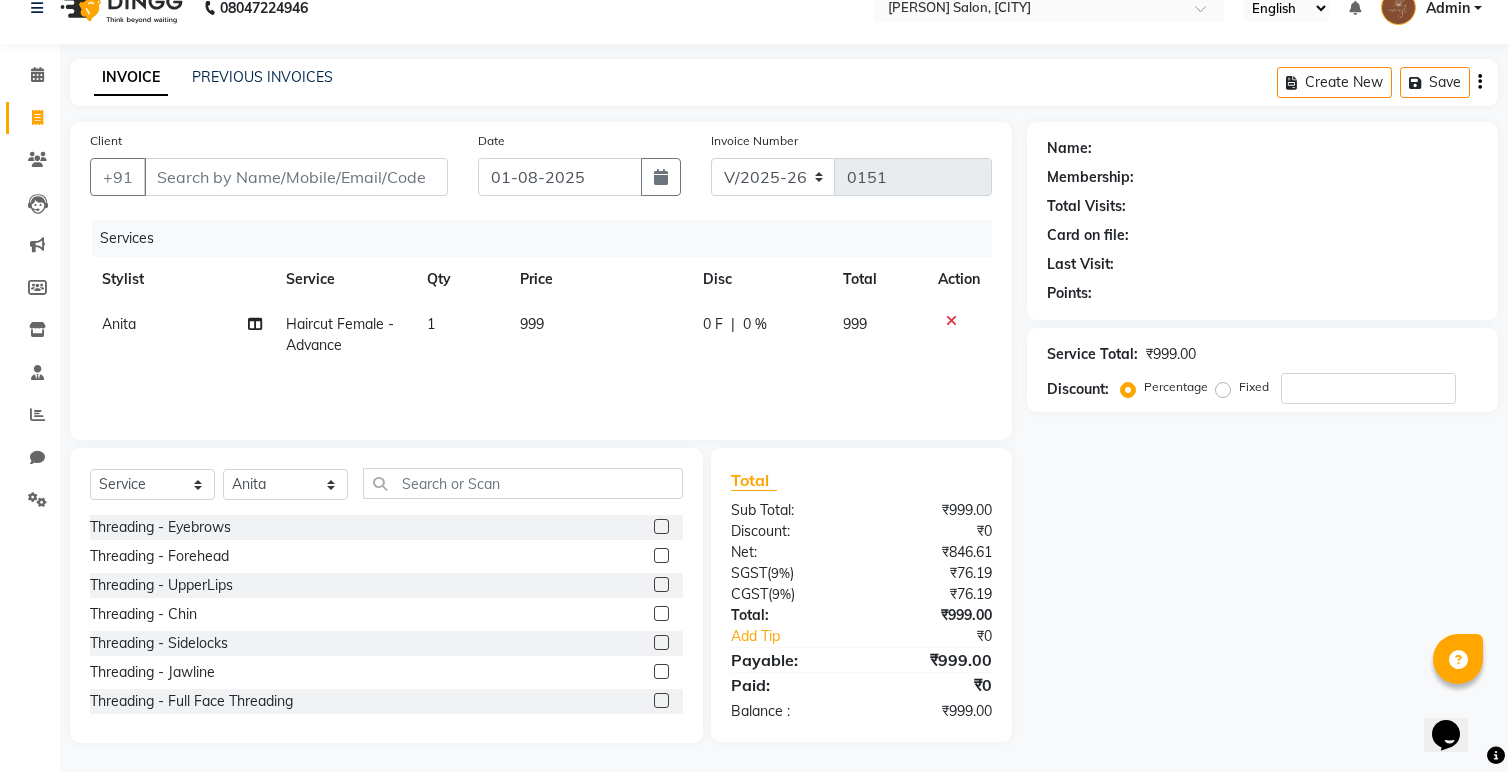click 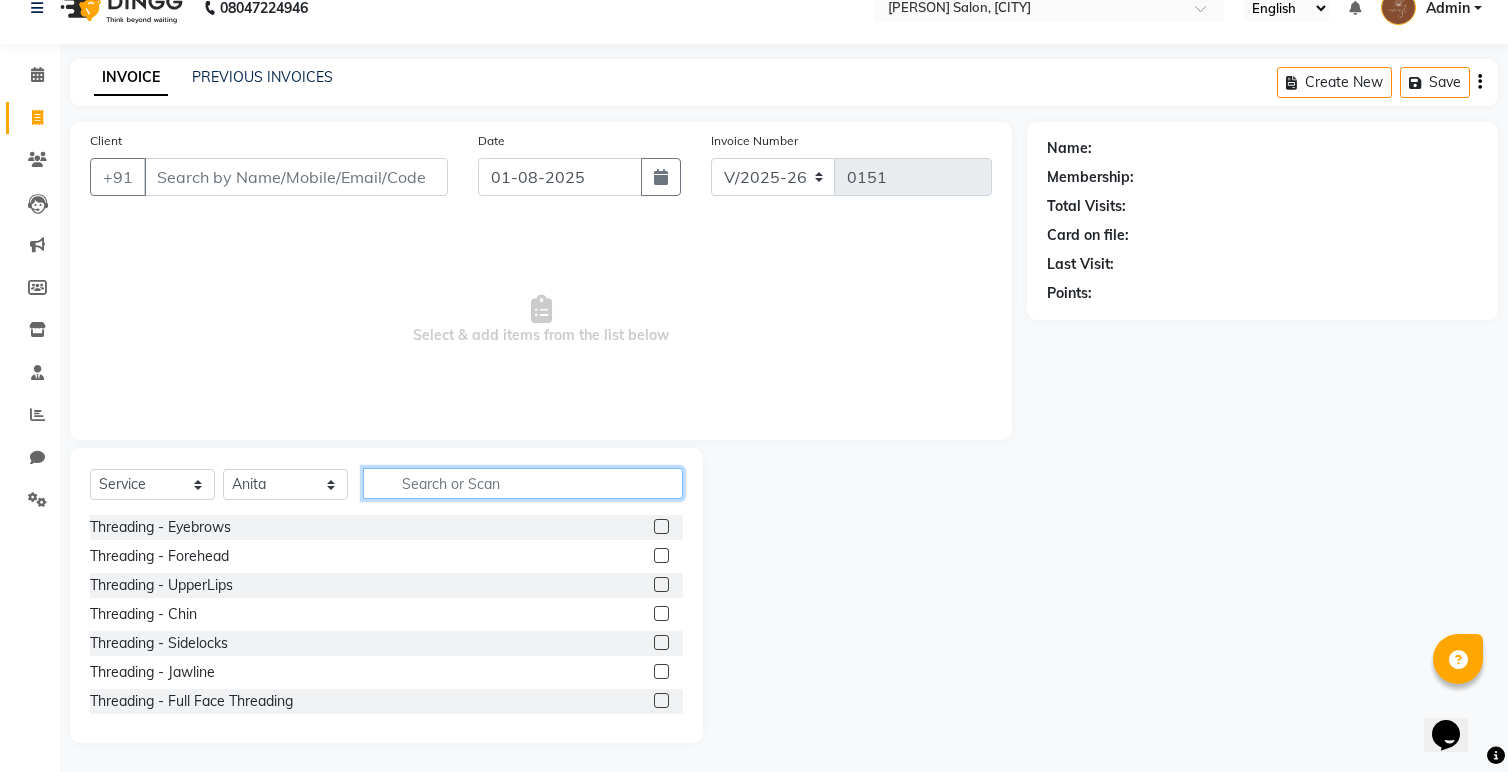 click 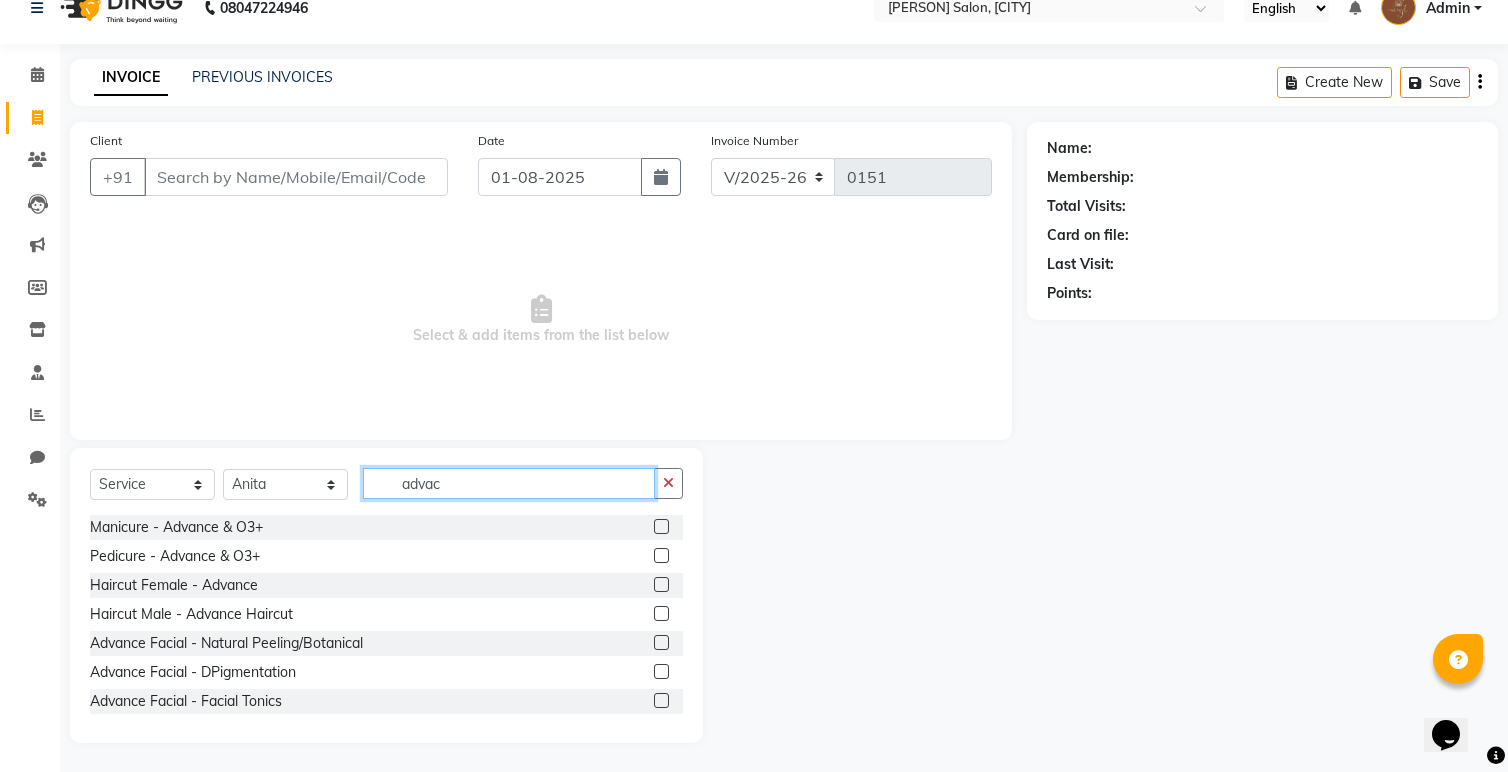 scroll, scrollTop: 0, scrollLeft: 0, axis: both 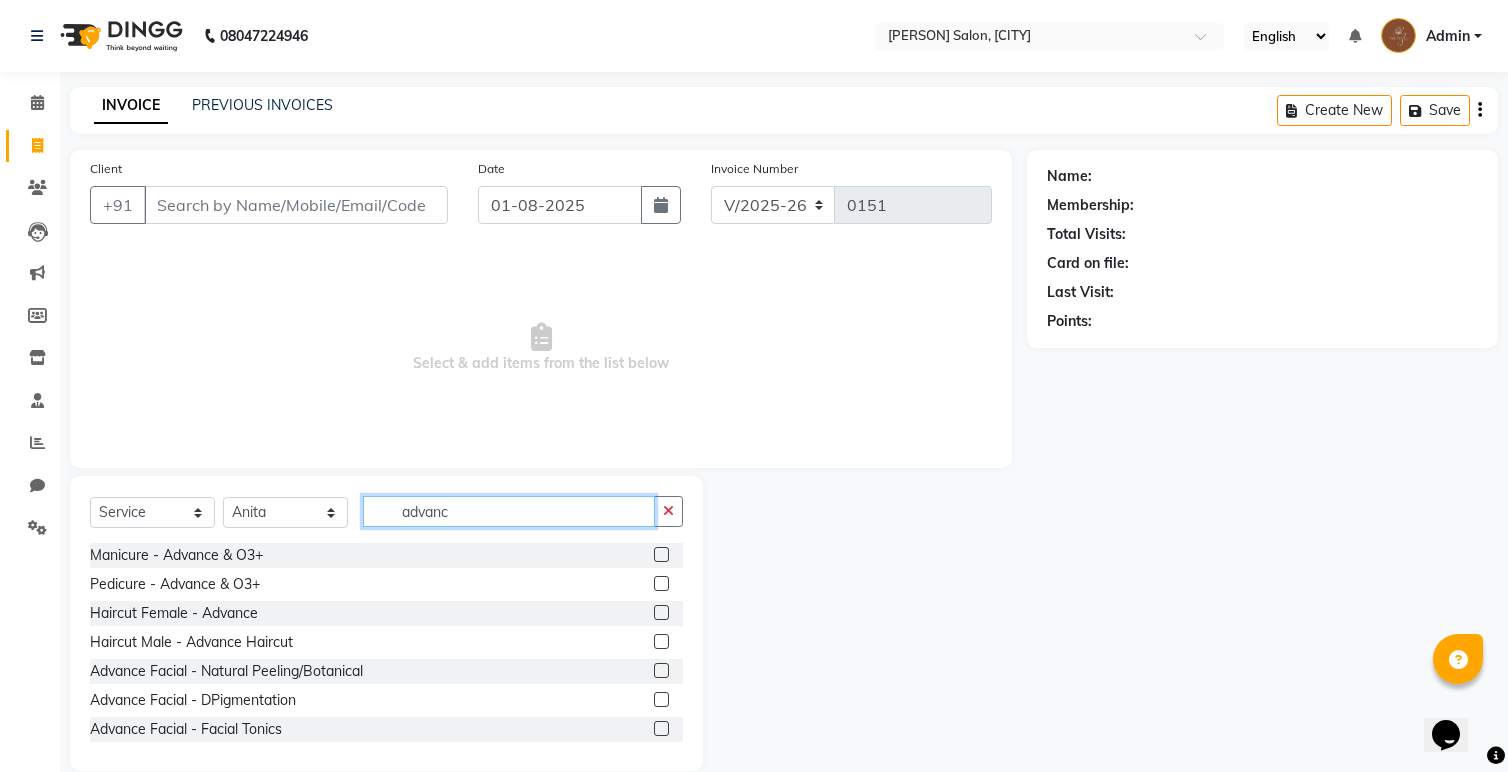 type on "advanc" 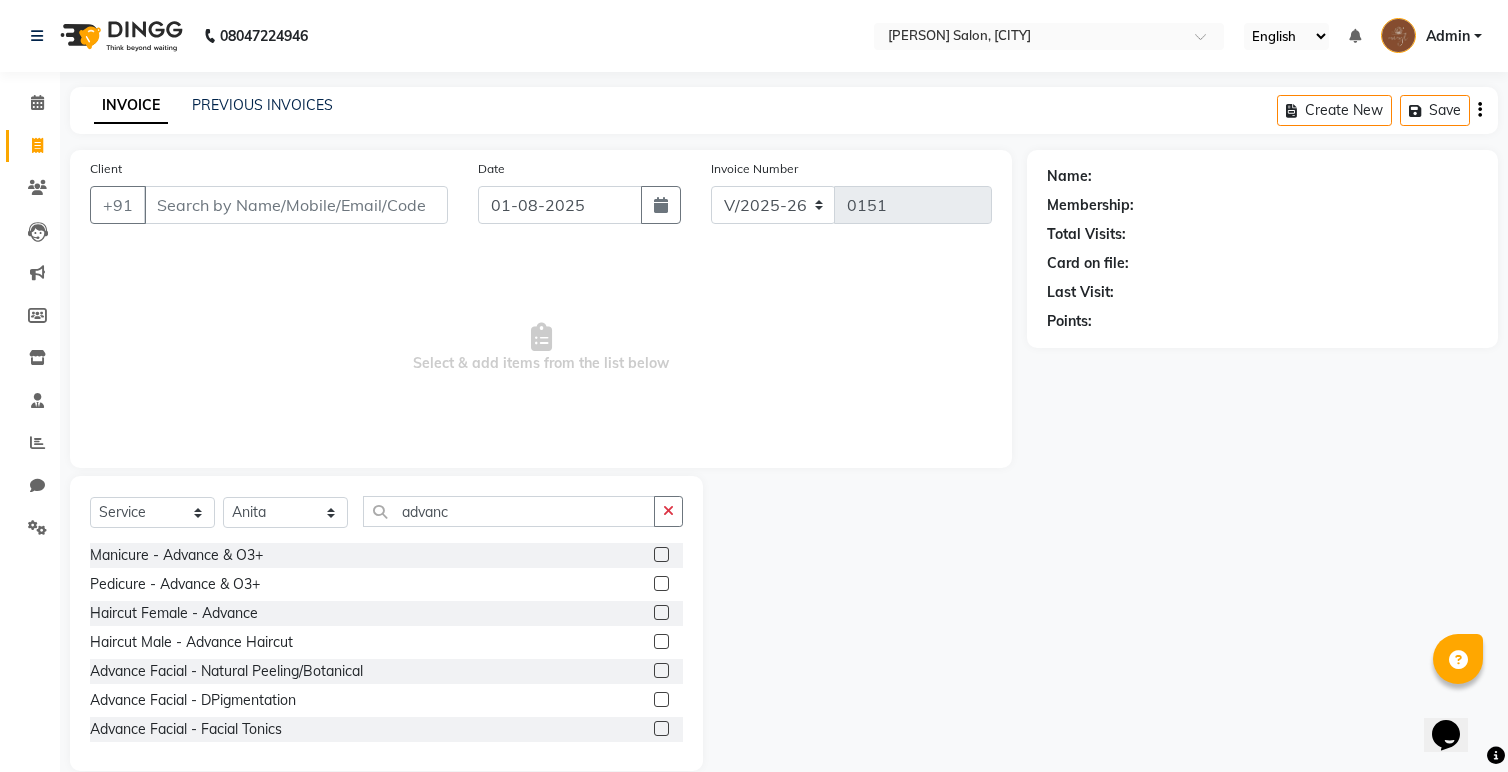click 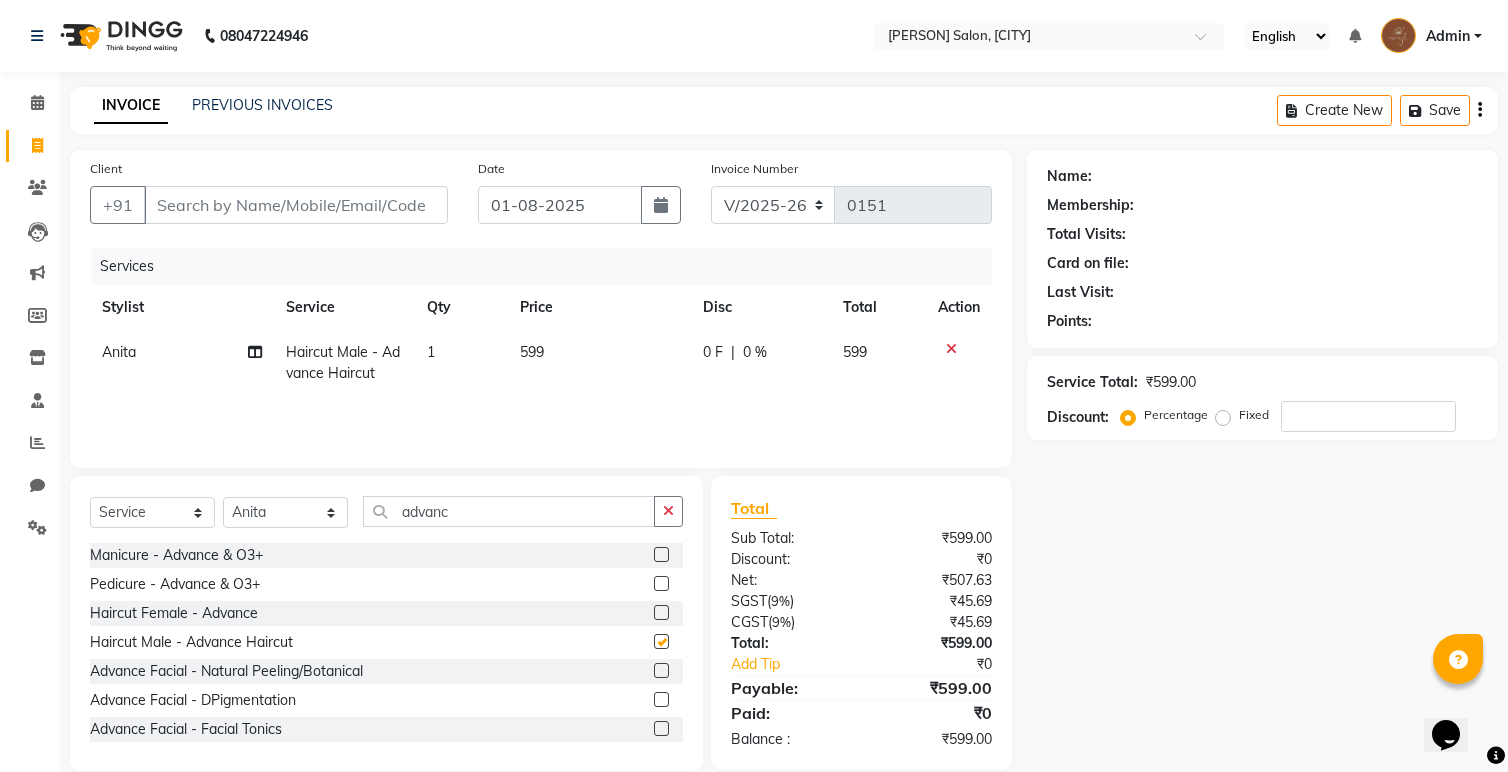 checkbox on "false" 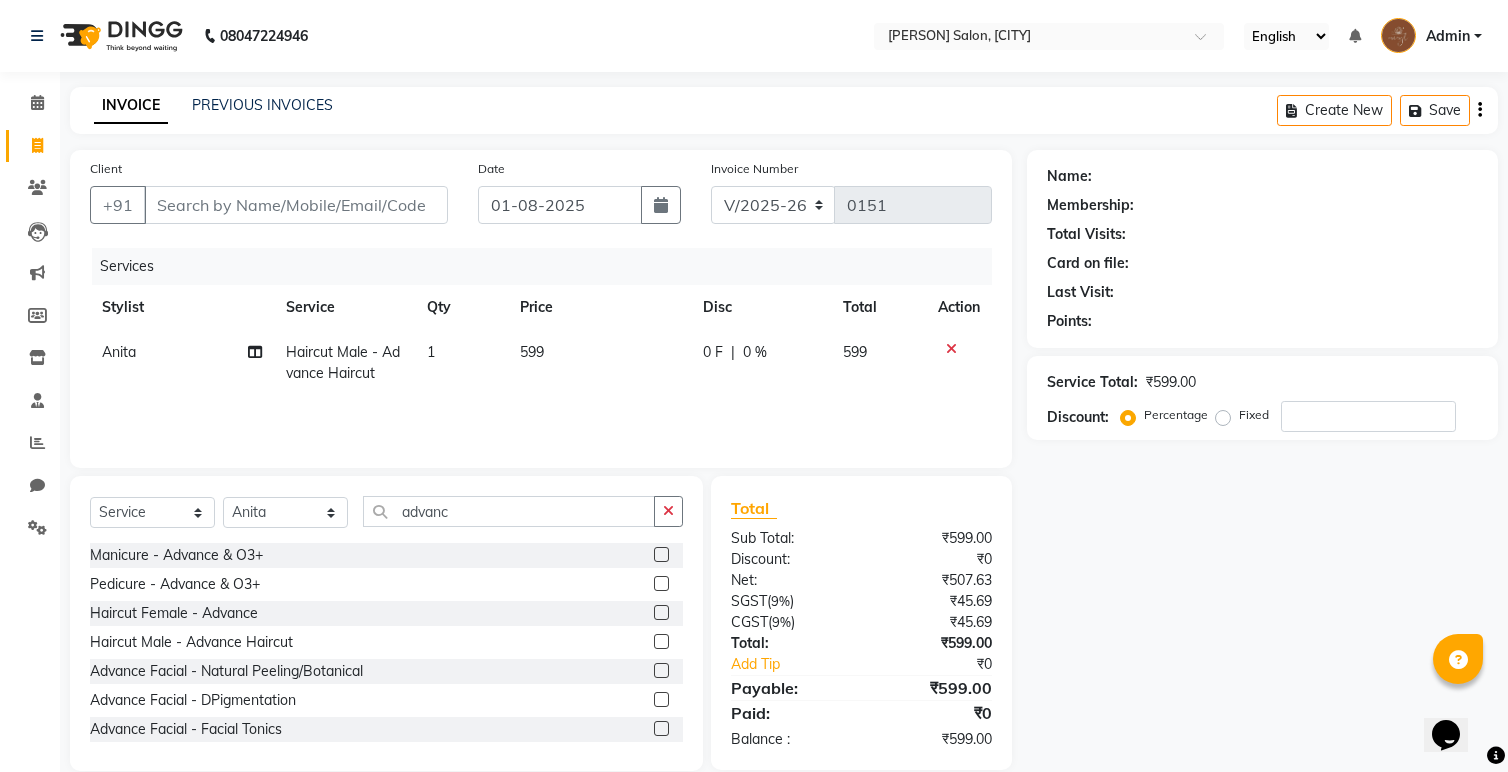 click 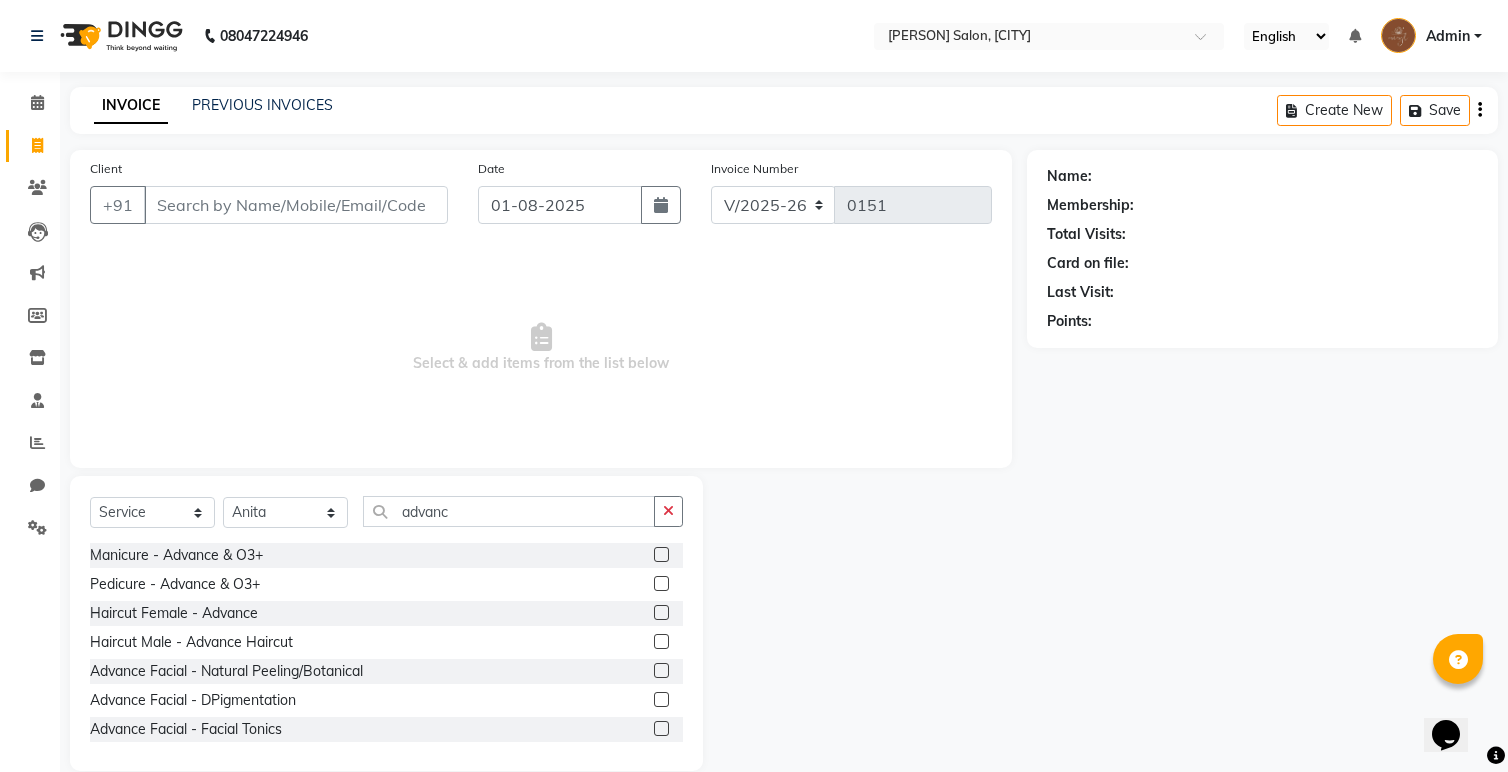 scroll, scrollTop: 29, scrollLeft: 0, axis: vertical 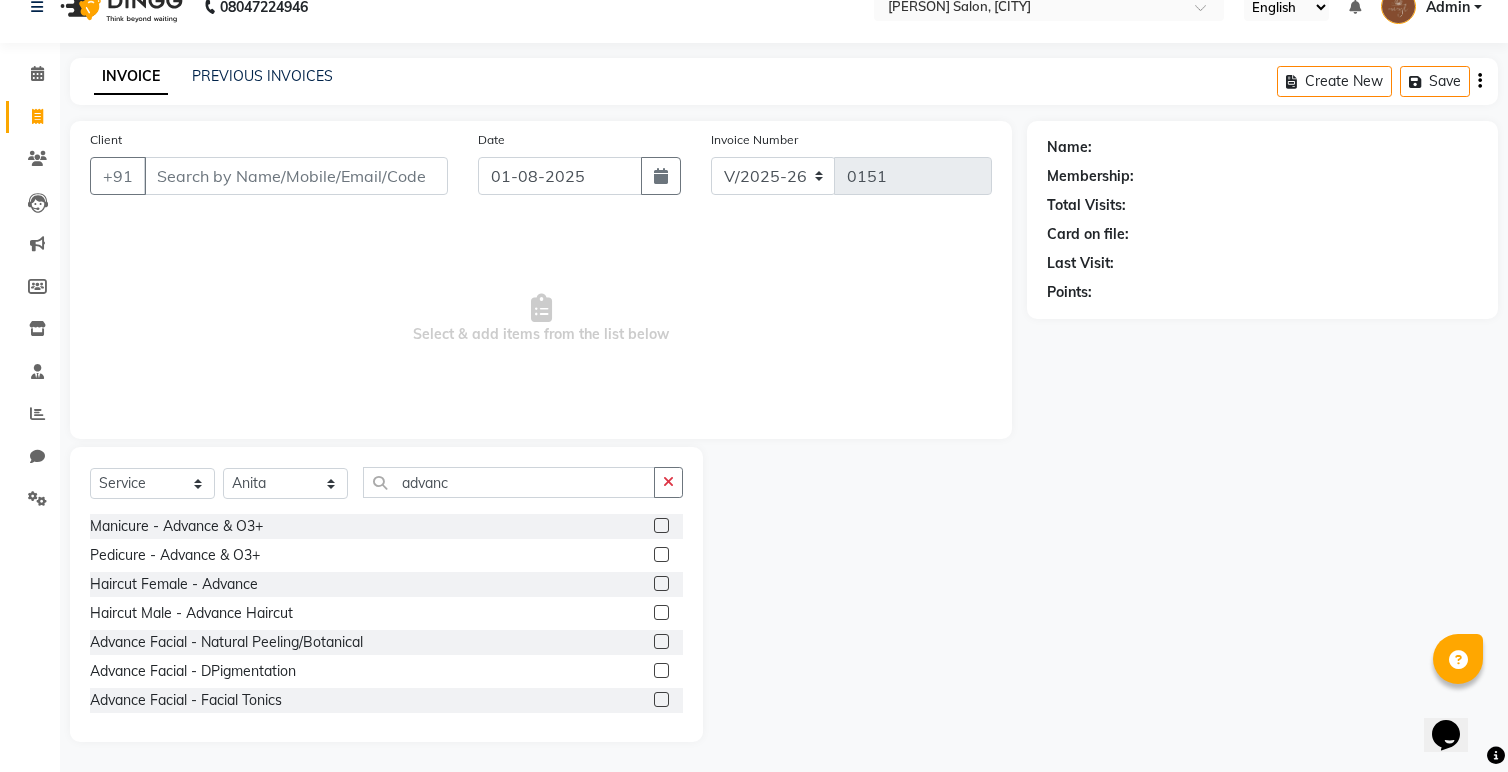 click 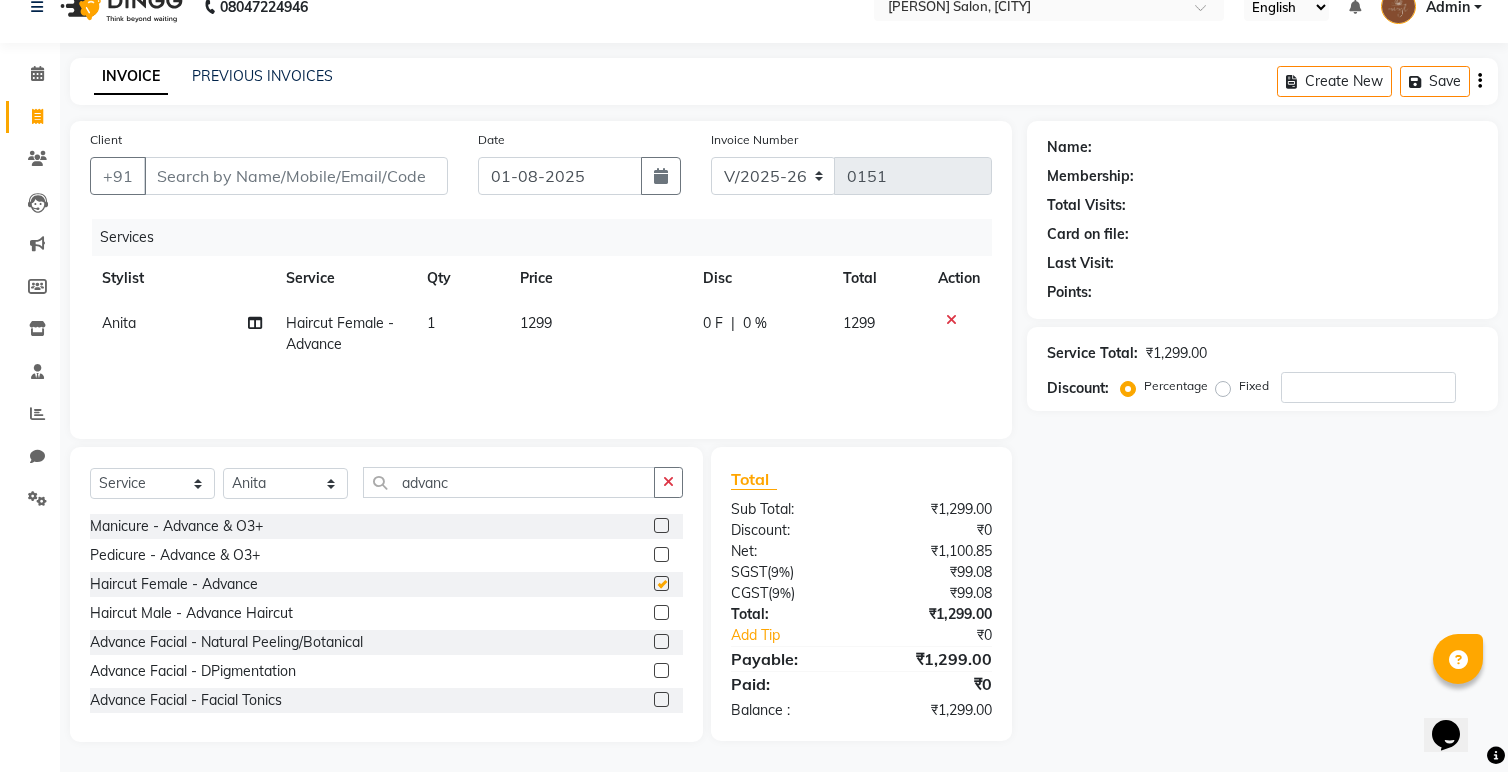 checkbox on "false" 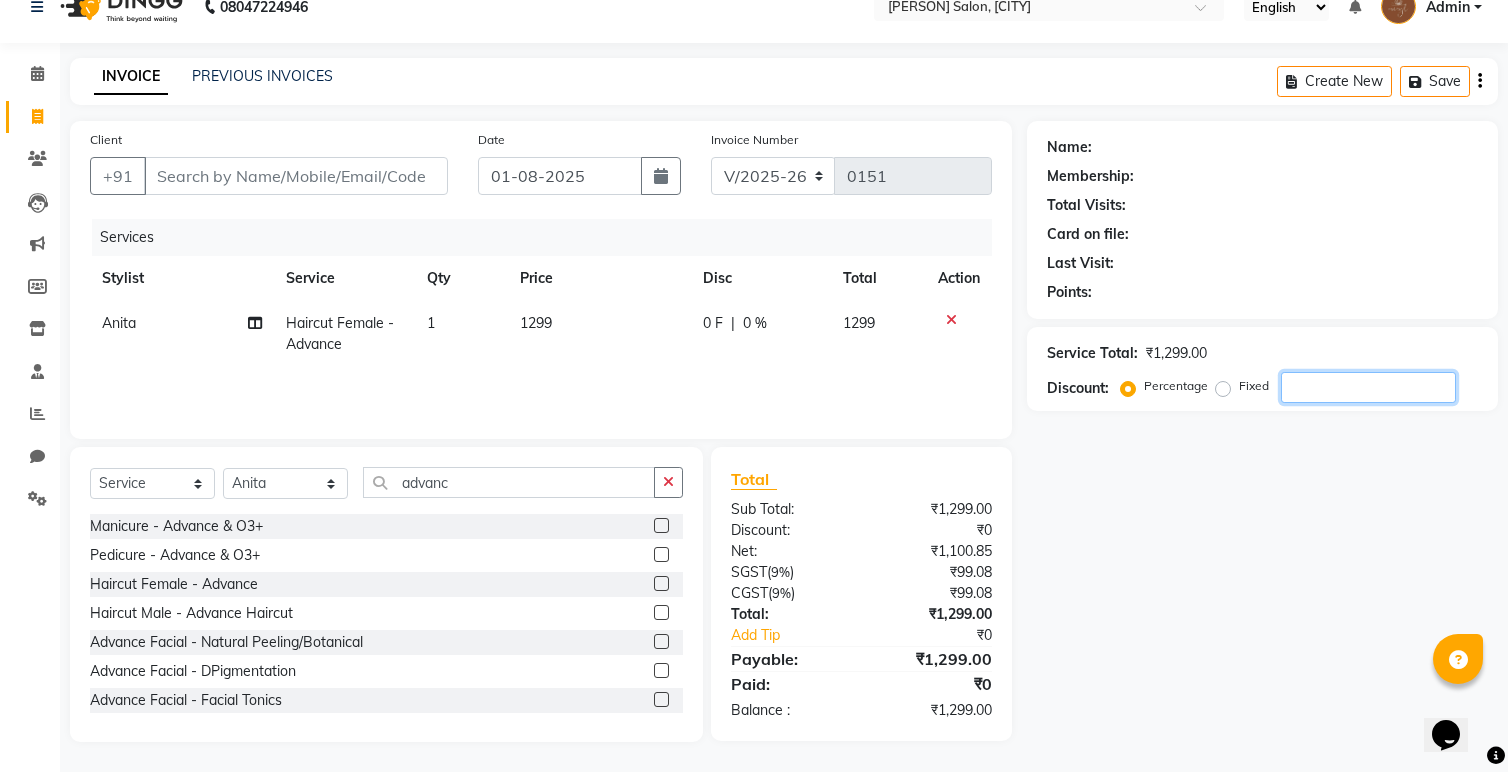 click 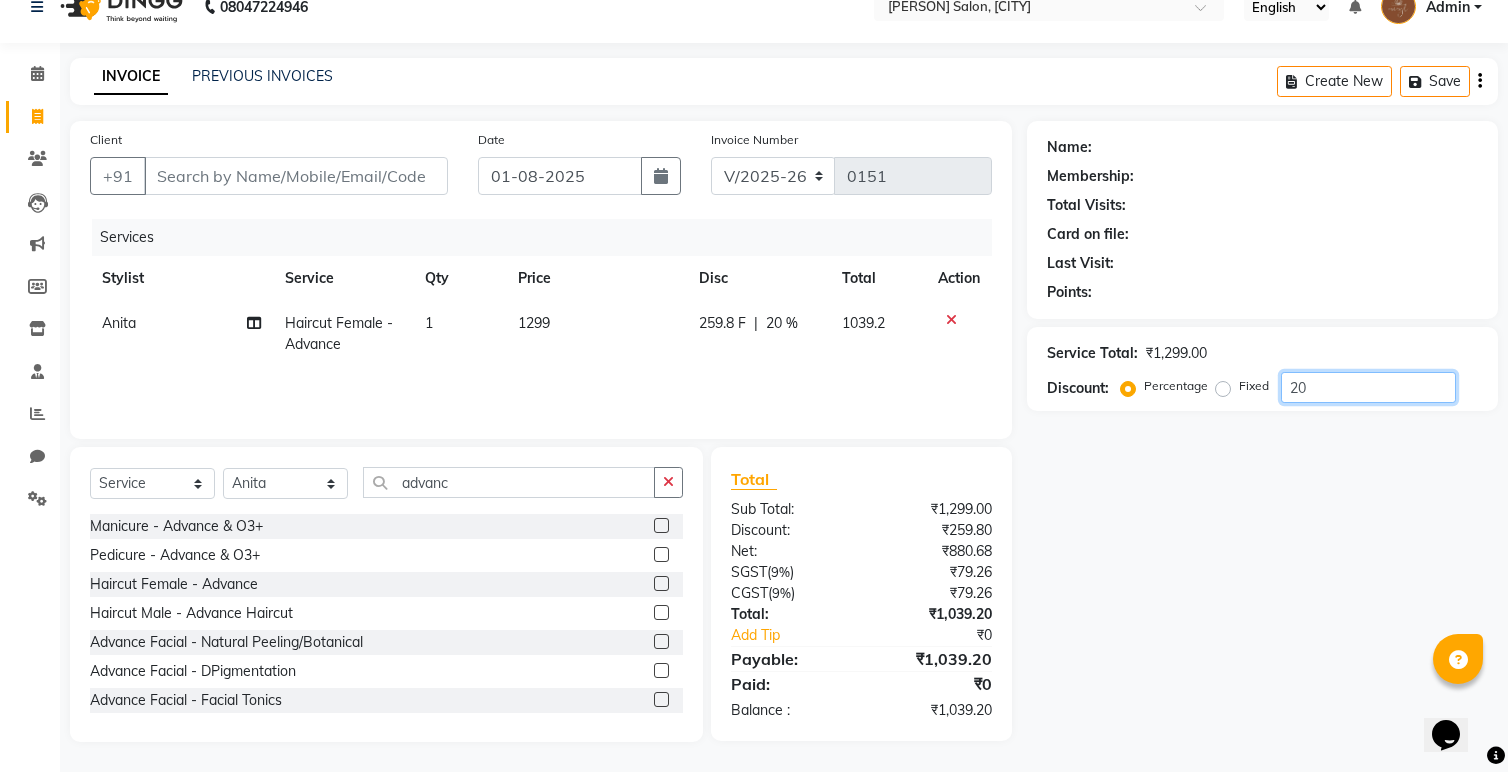 type on "2" 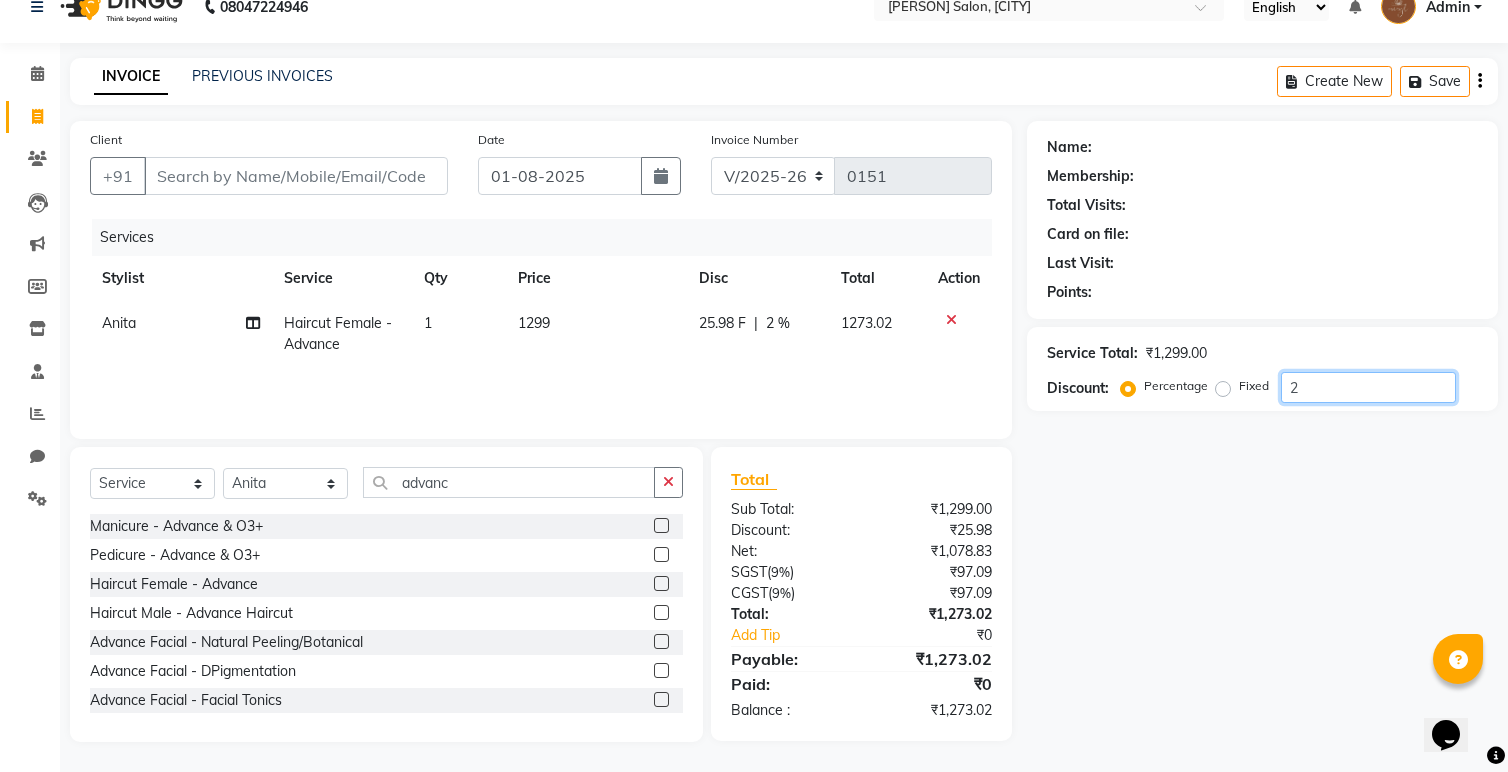type 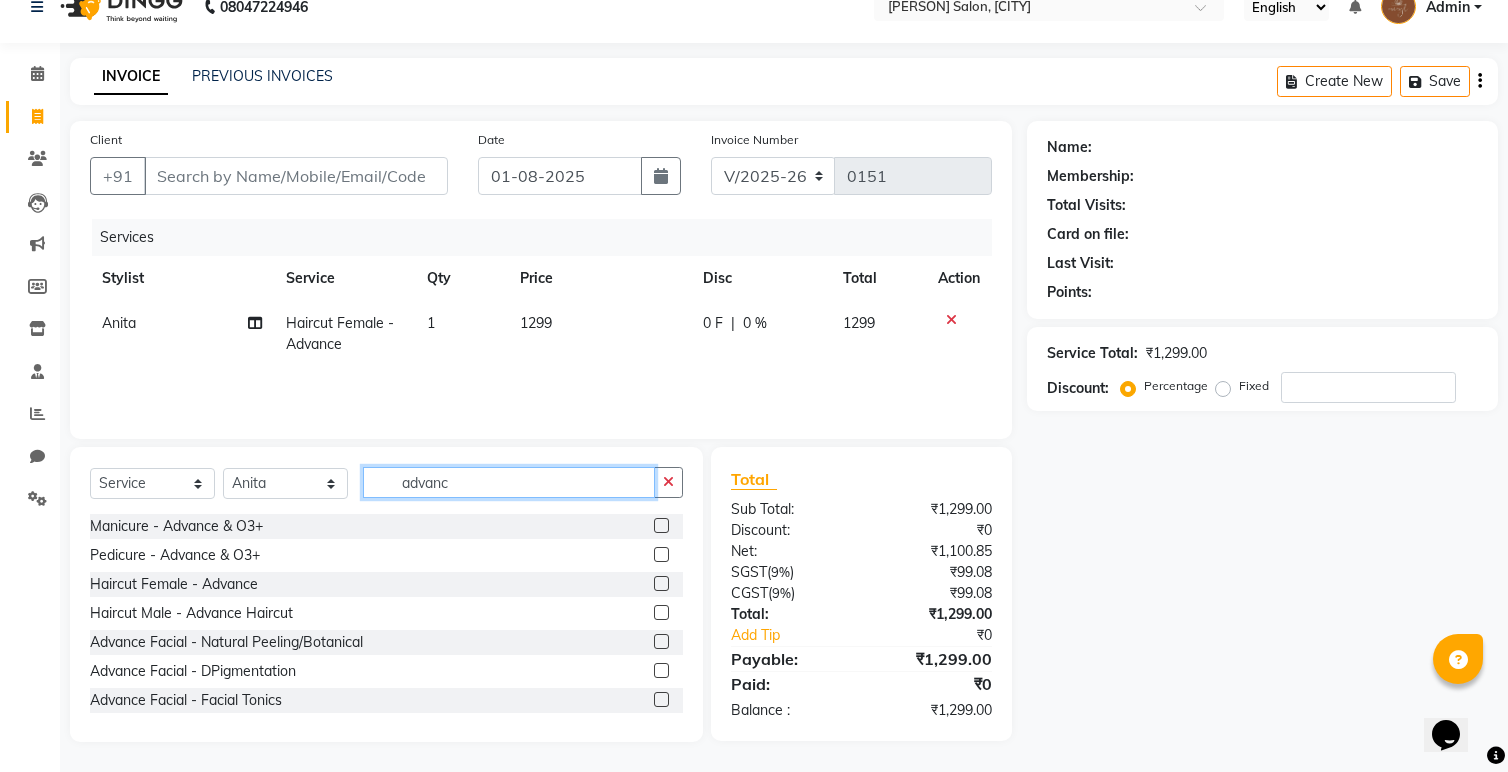 click on "advanc" 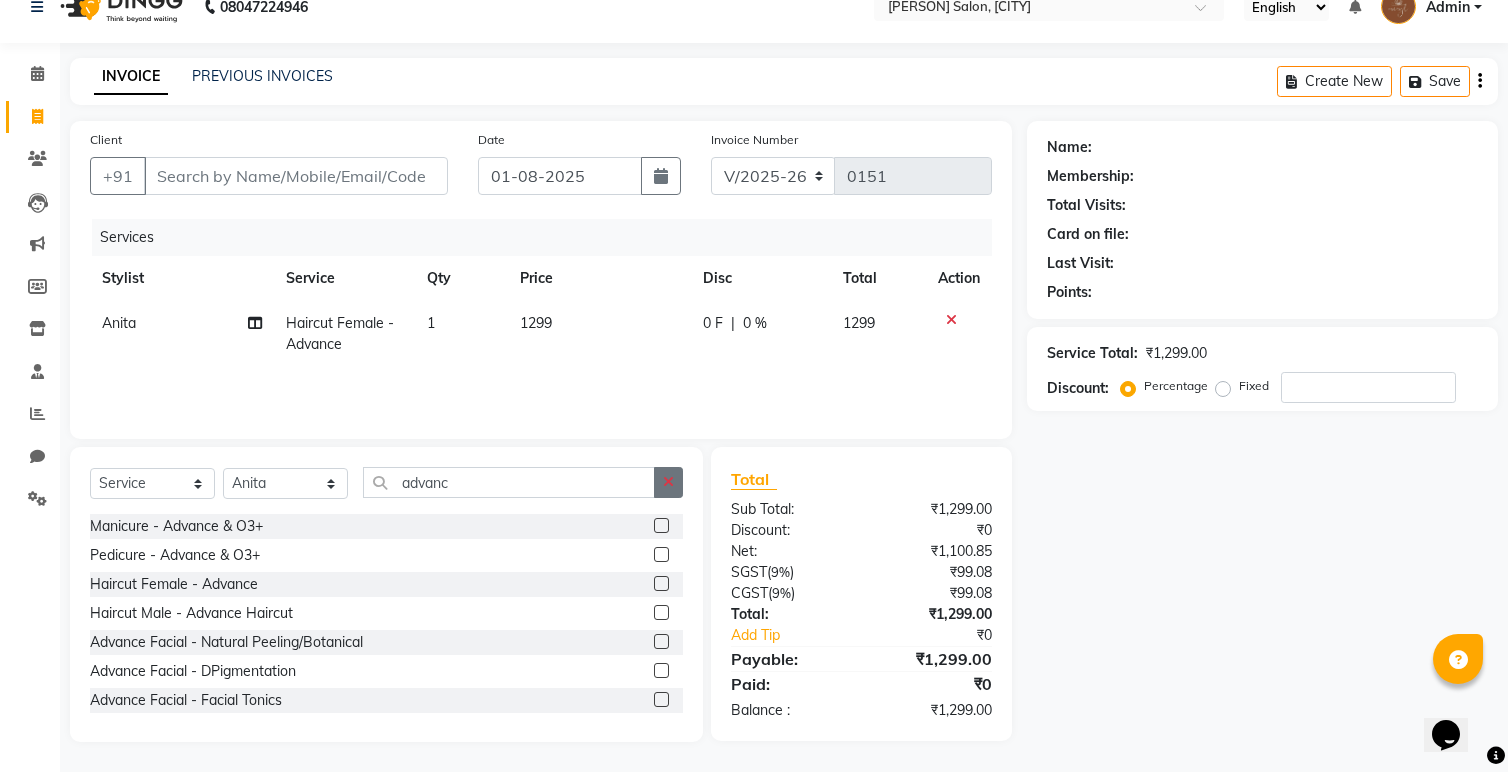 click 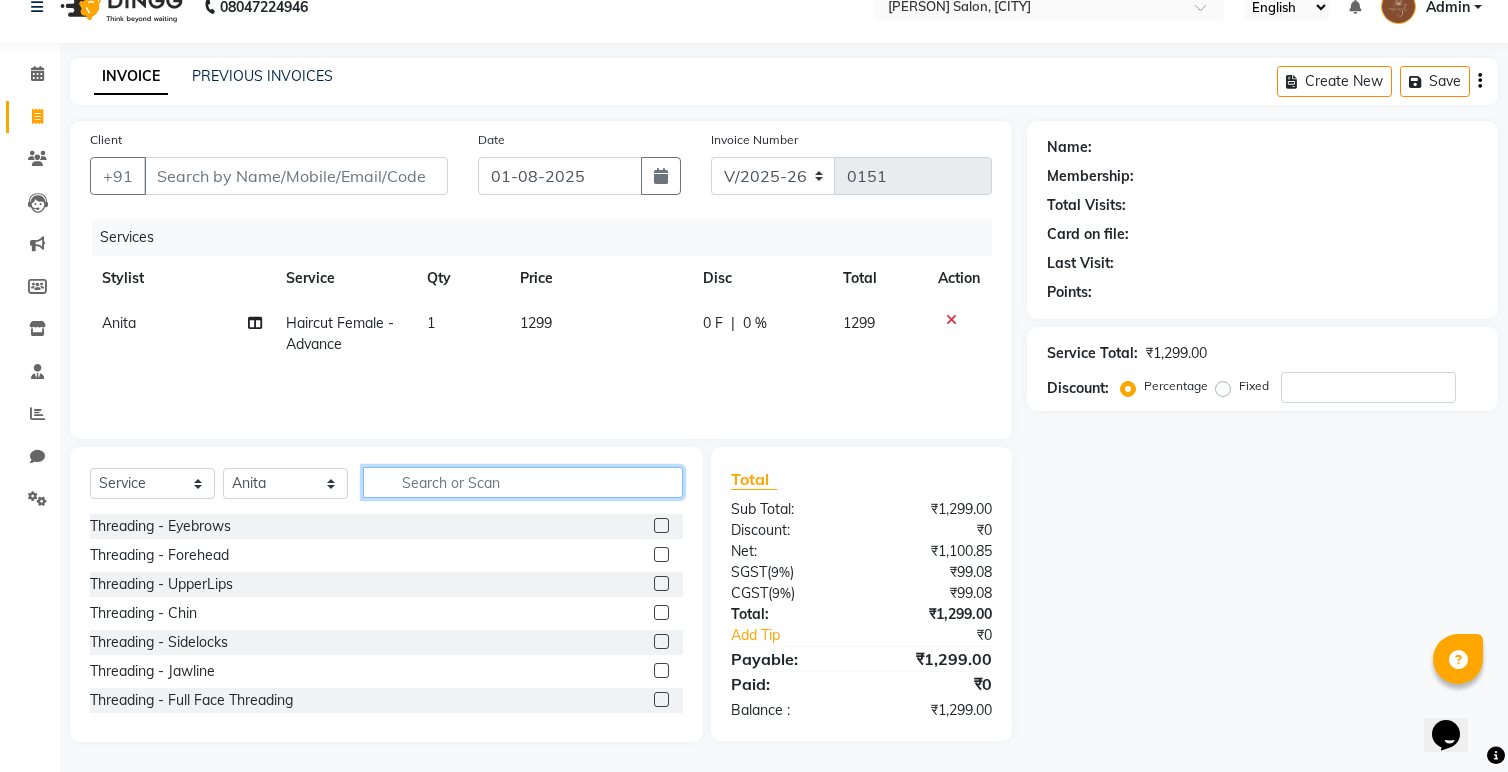 click 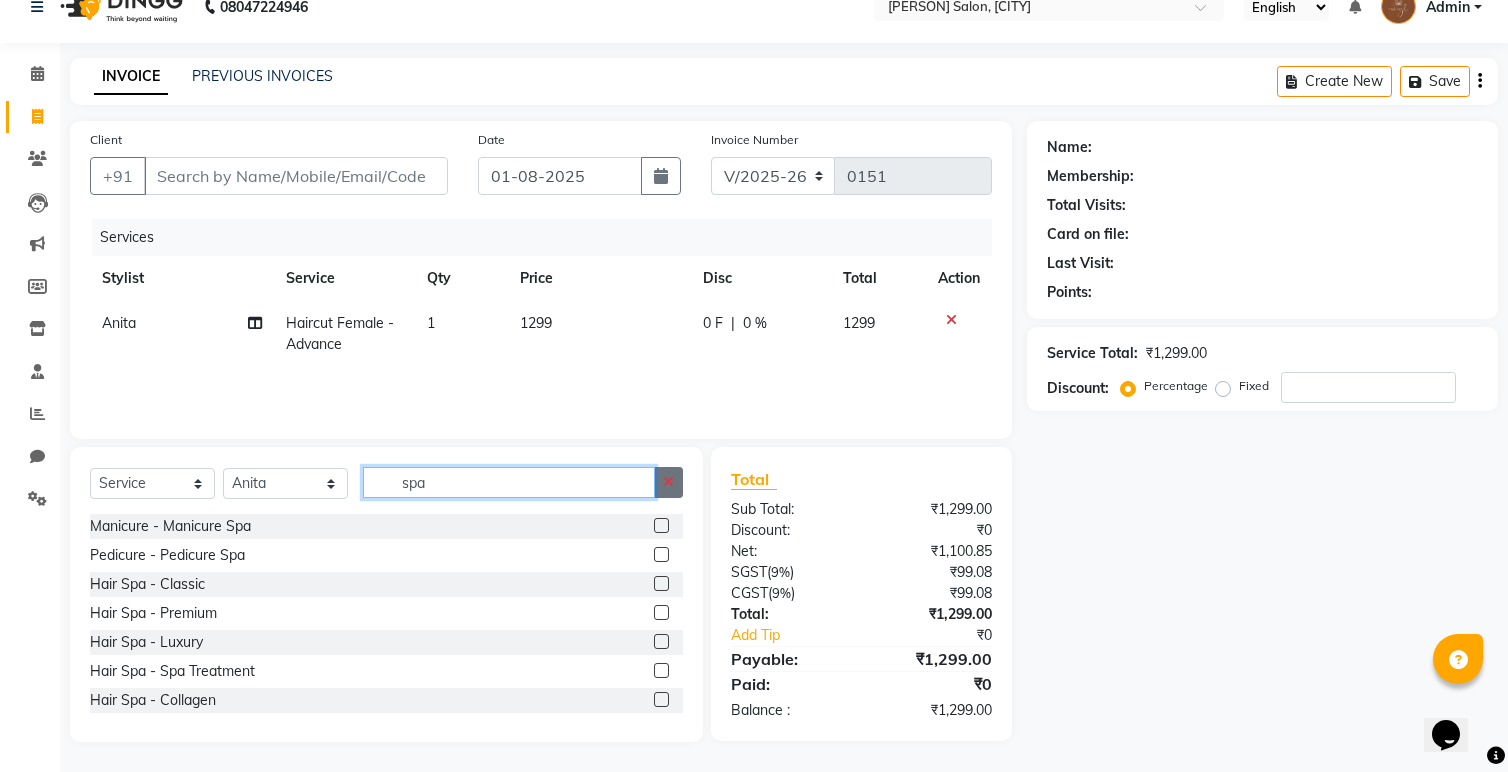 type on "spa" 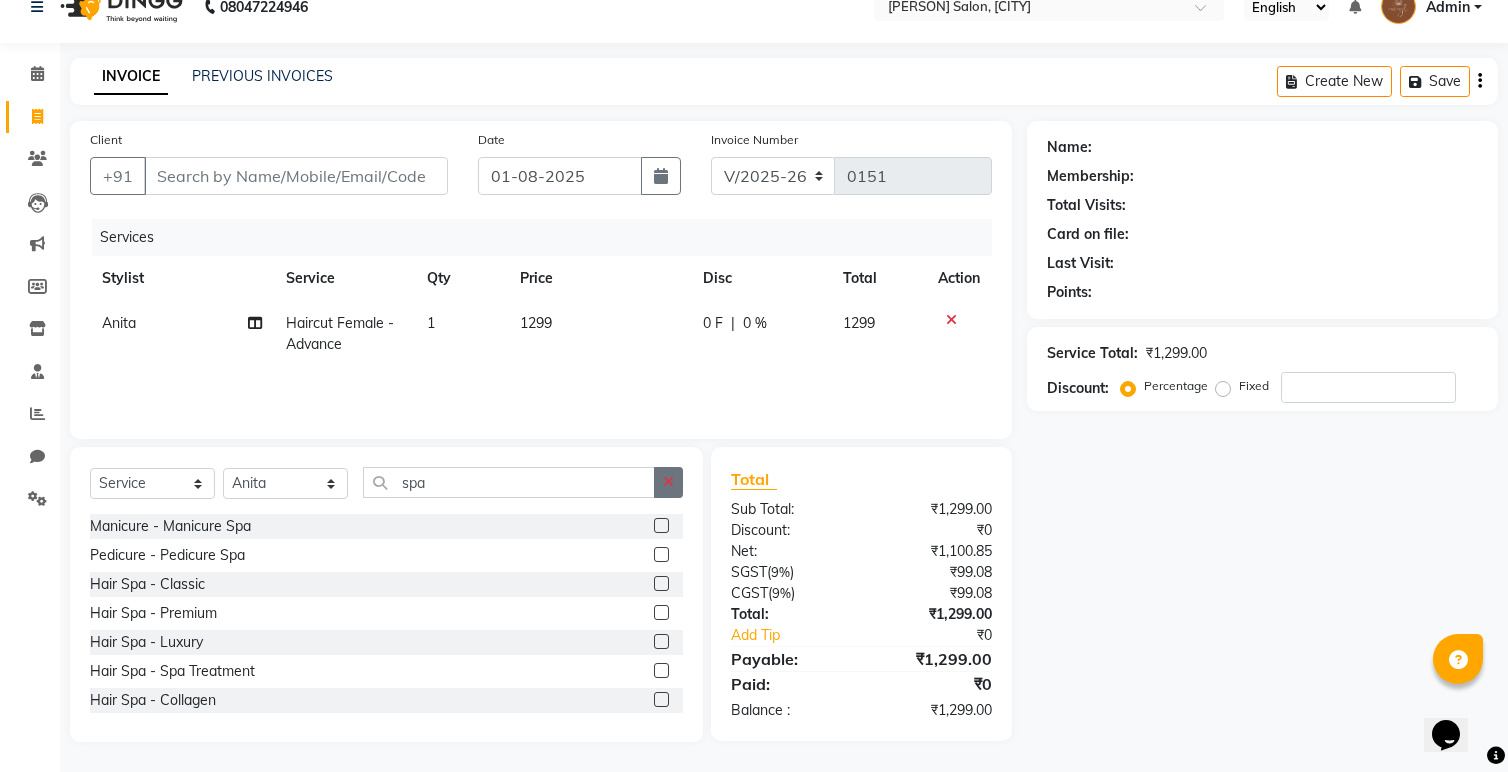 click 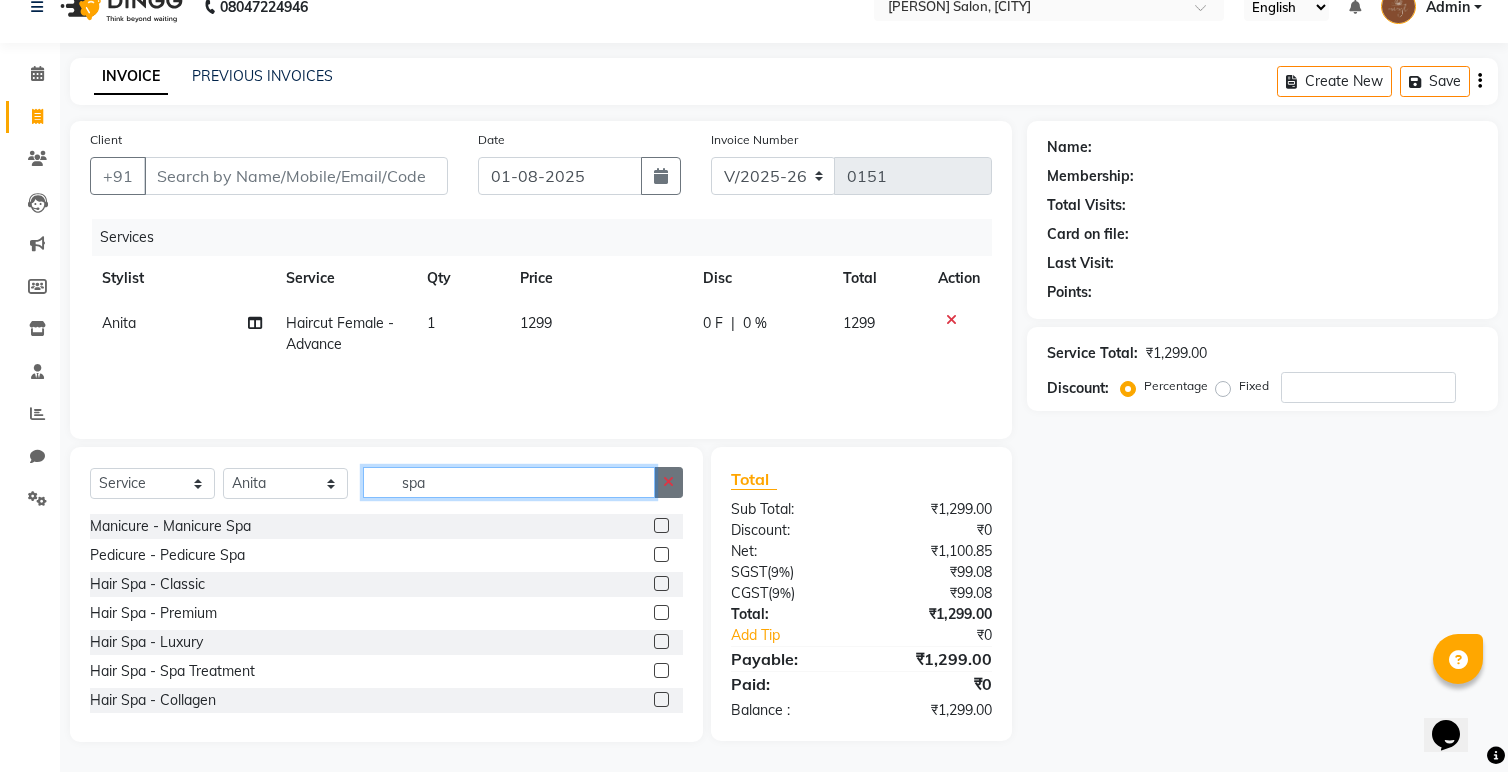 type 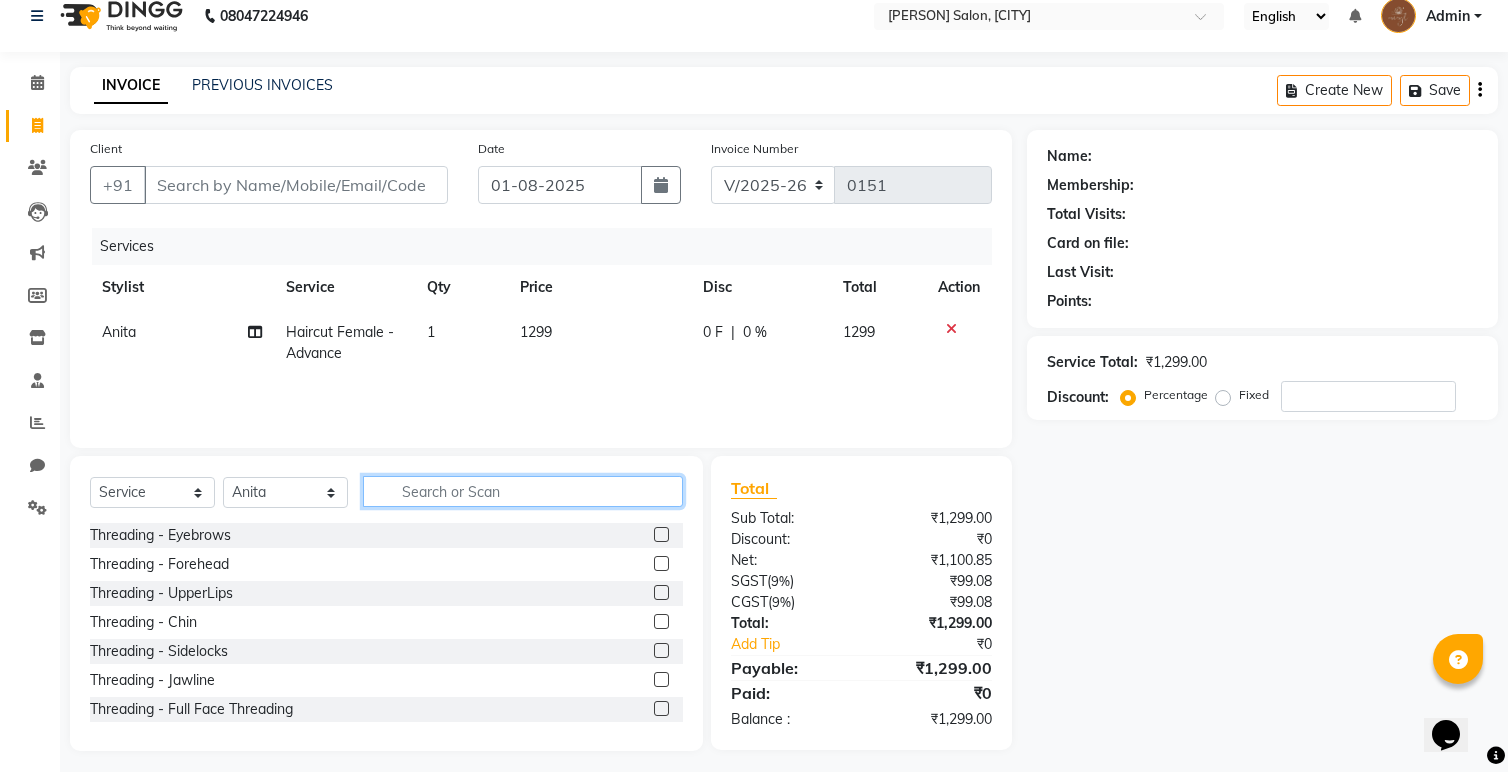 scroll, scrollTop: 29, scrollLeft: 0, axis: vertical 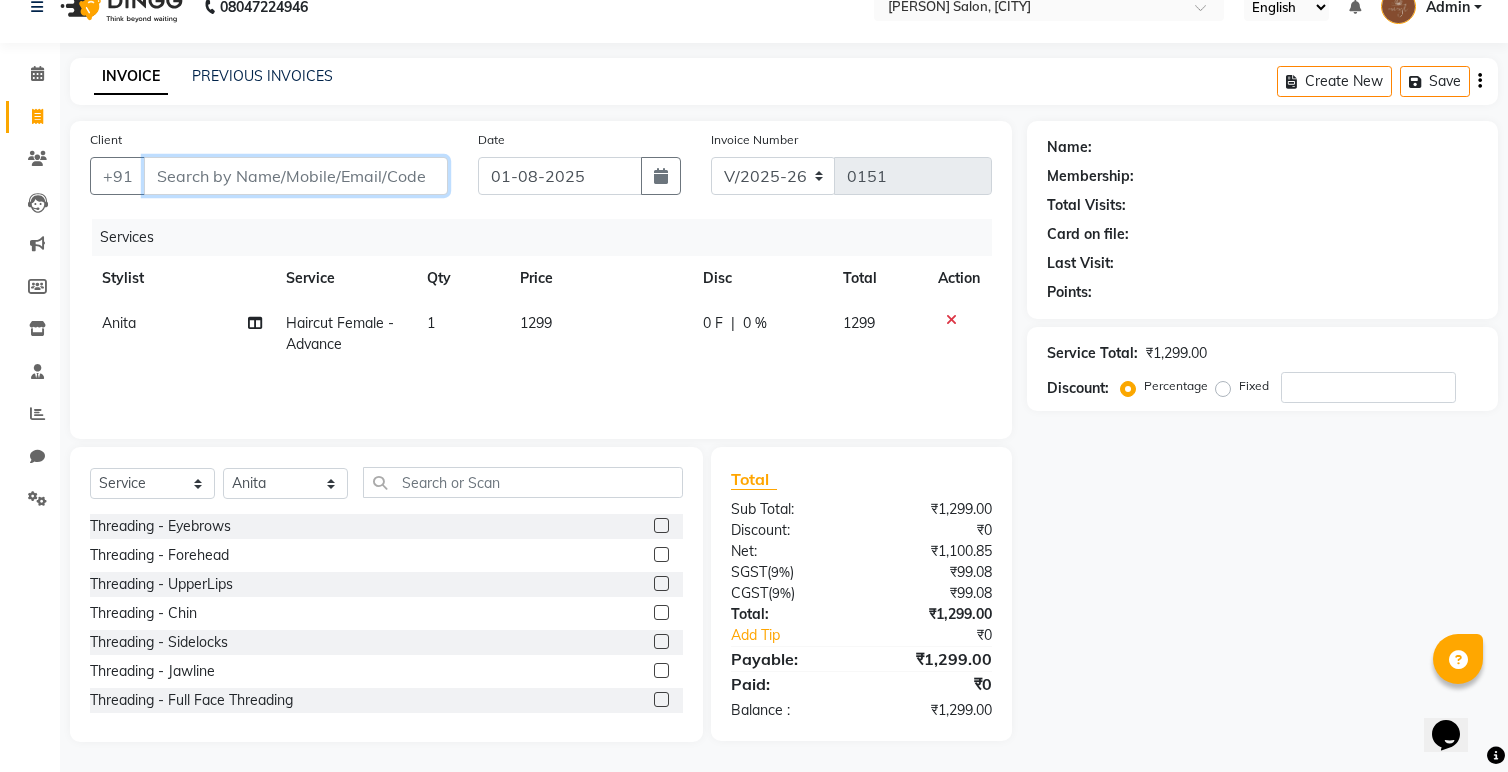 click on "Client" at bounding box center [296, 176] 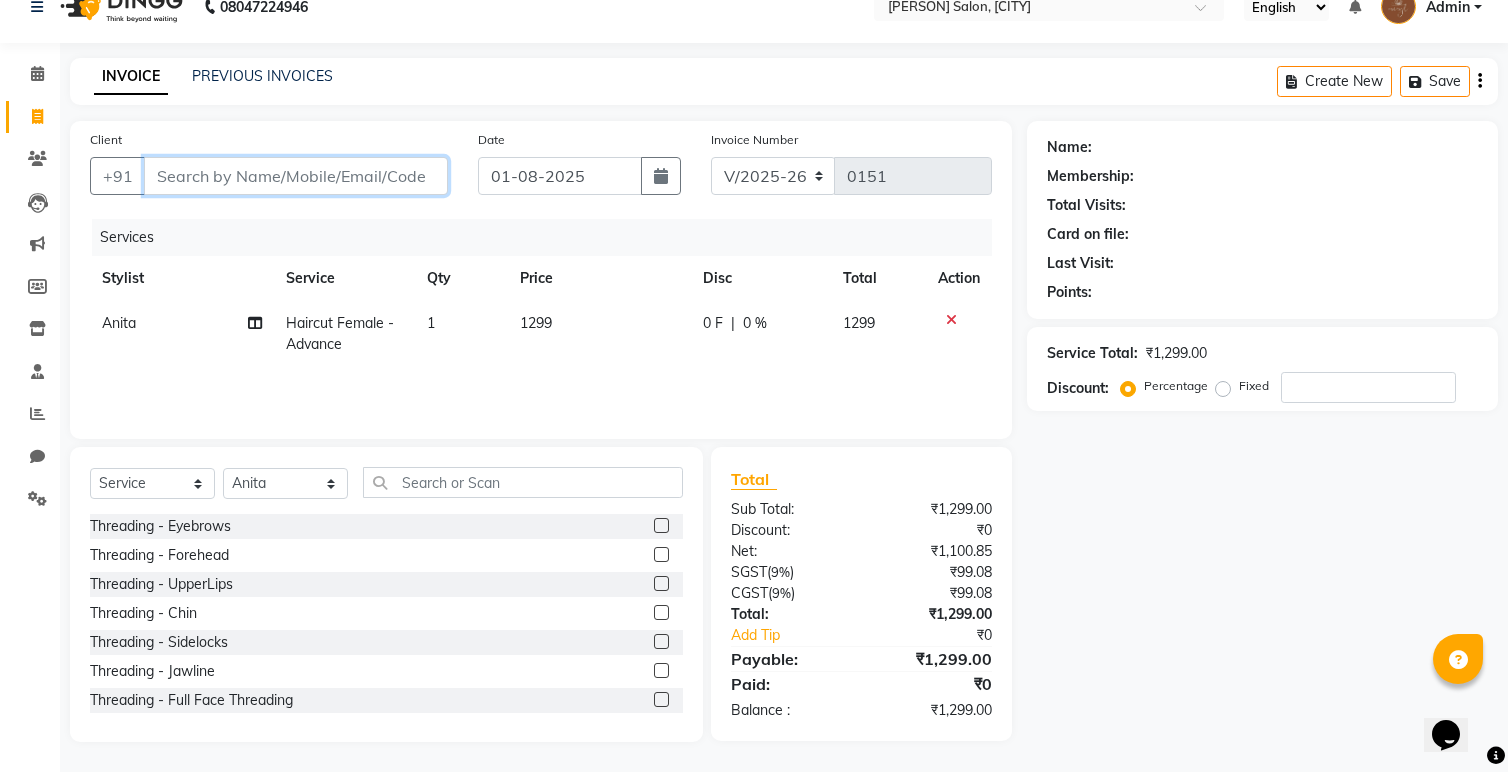 type on "3" 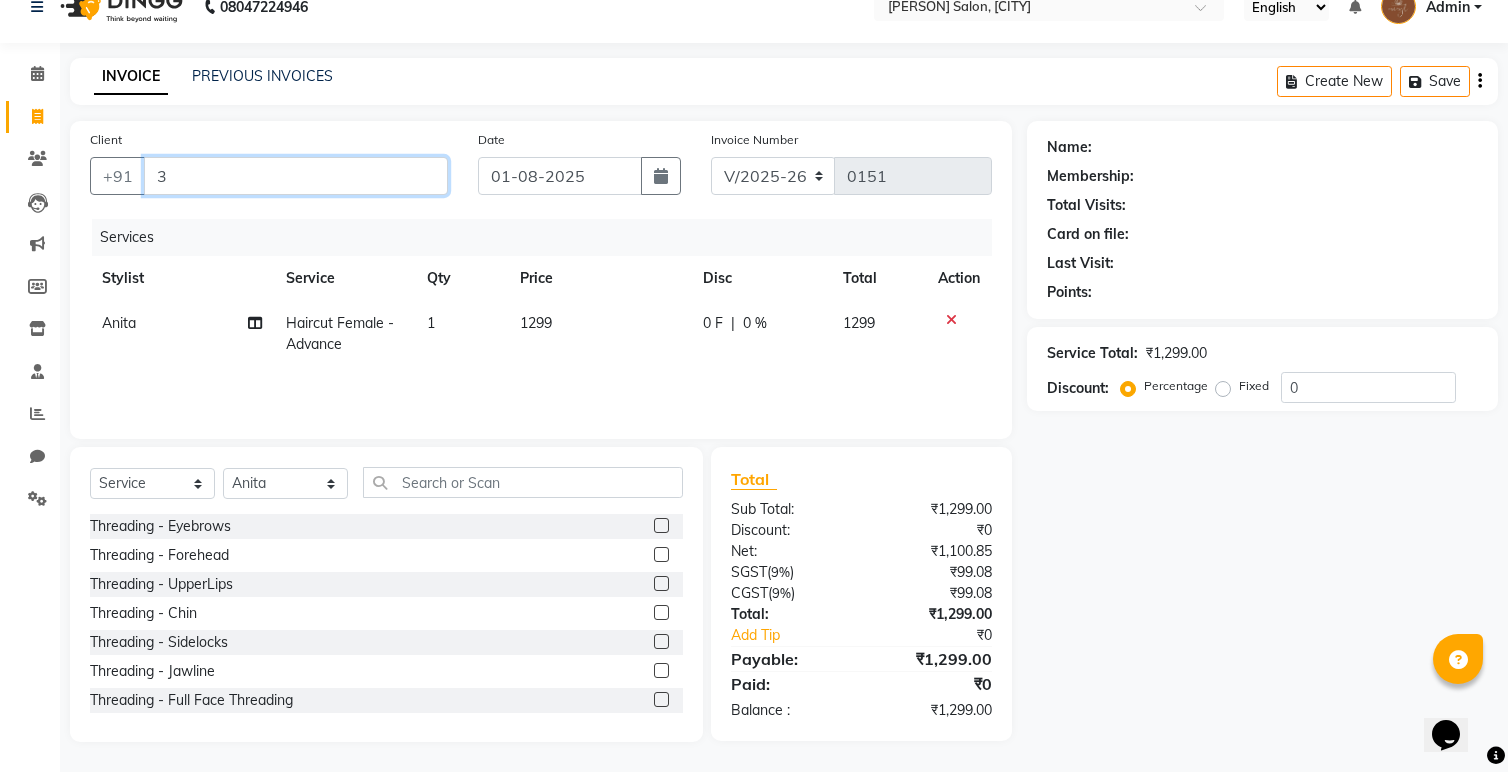 type on "3" 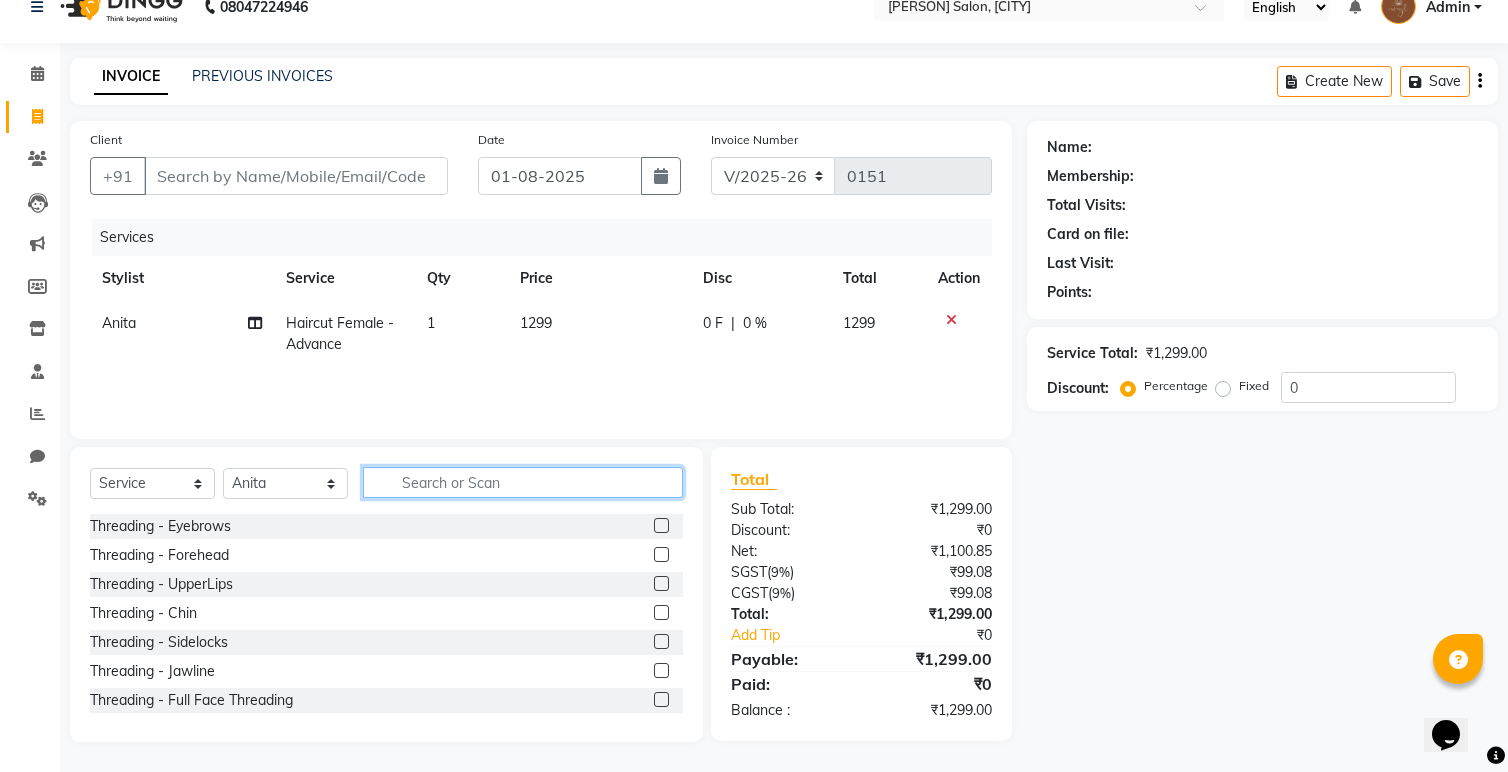 click 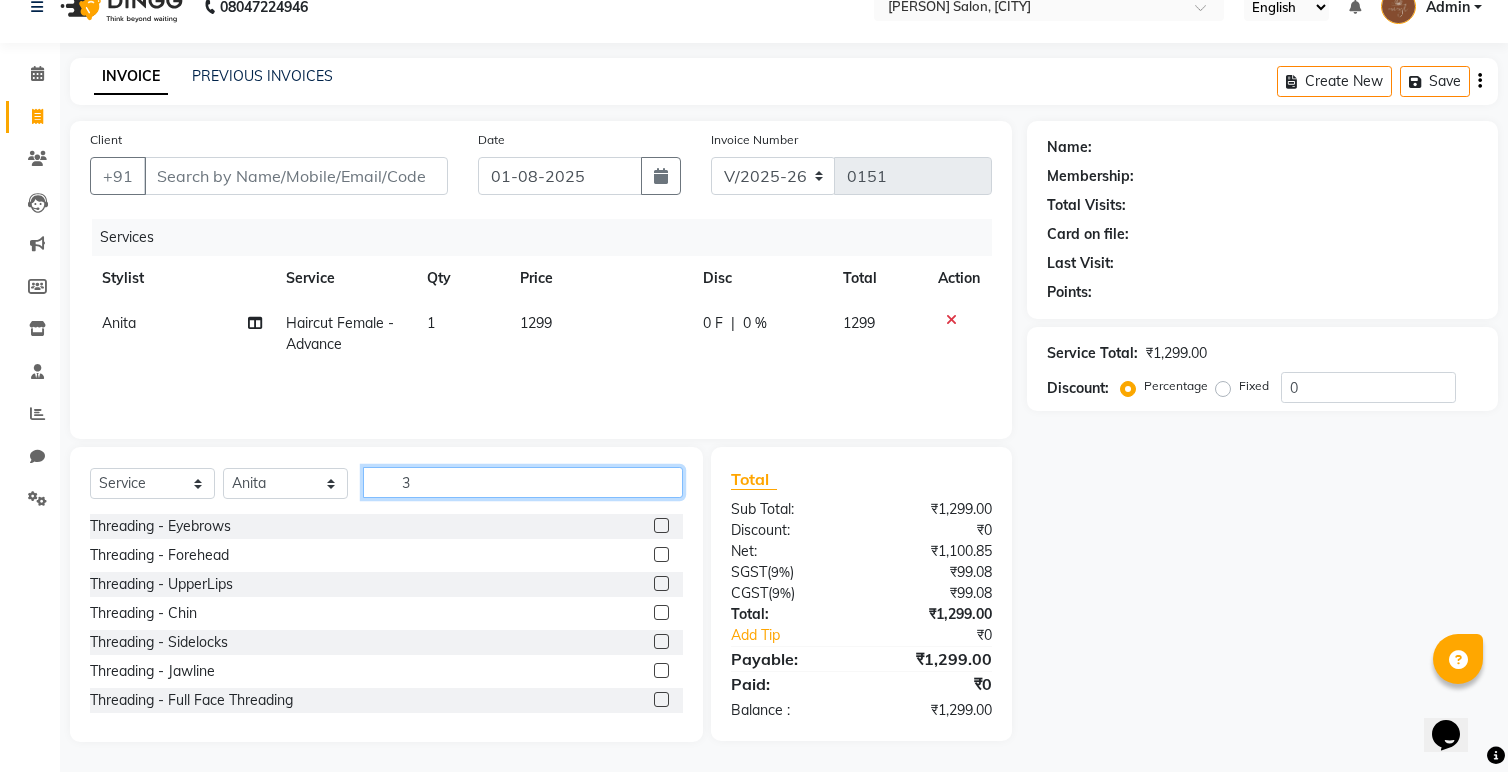 scroll, scrollTop: 28, scrollLeft: 0, axis: vertical 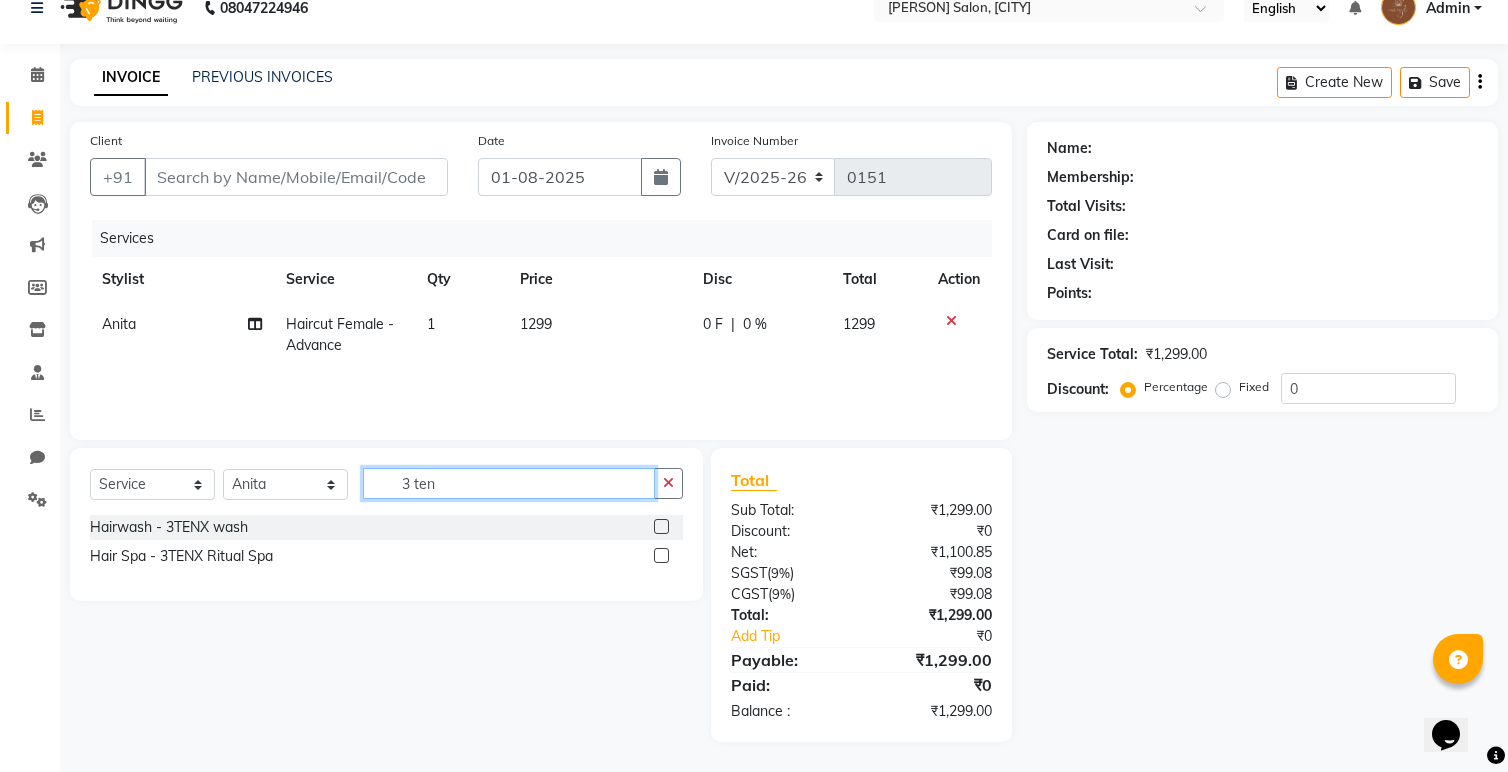 type on "3 ten" 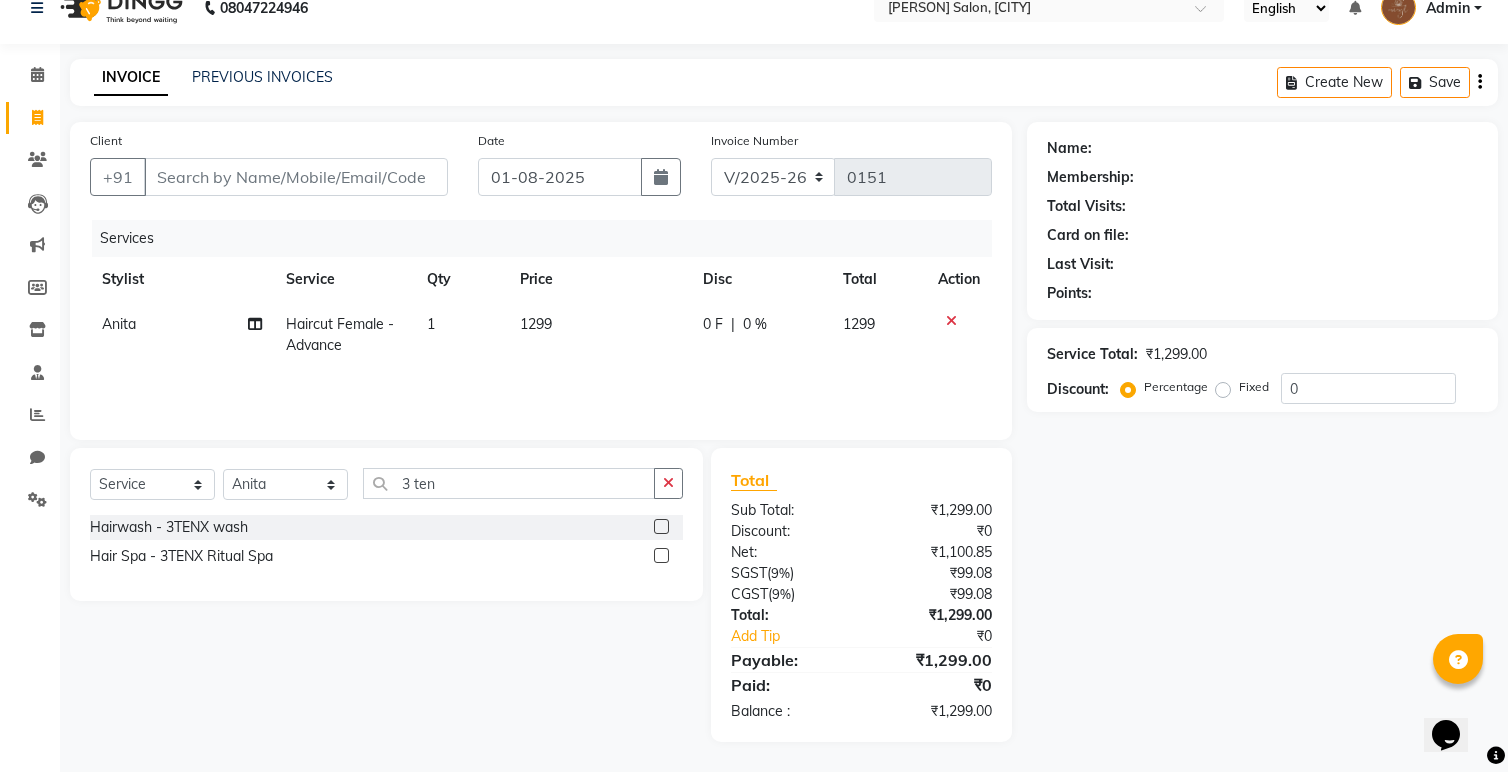 click 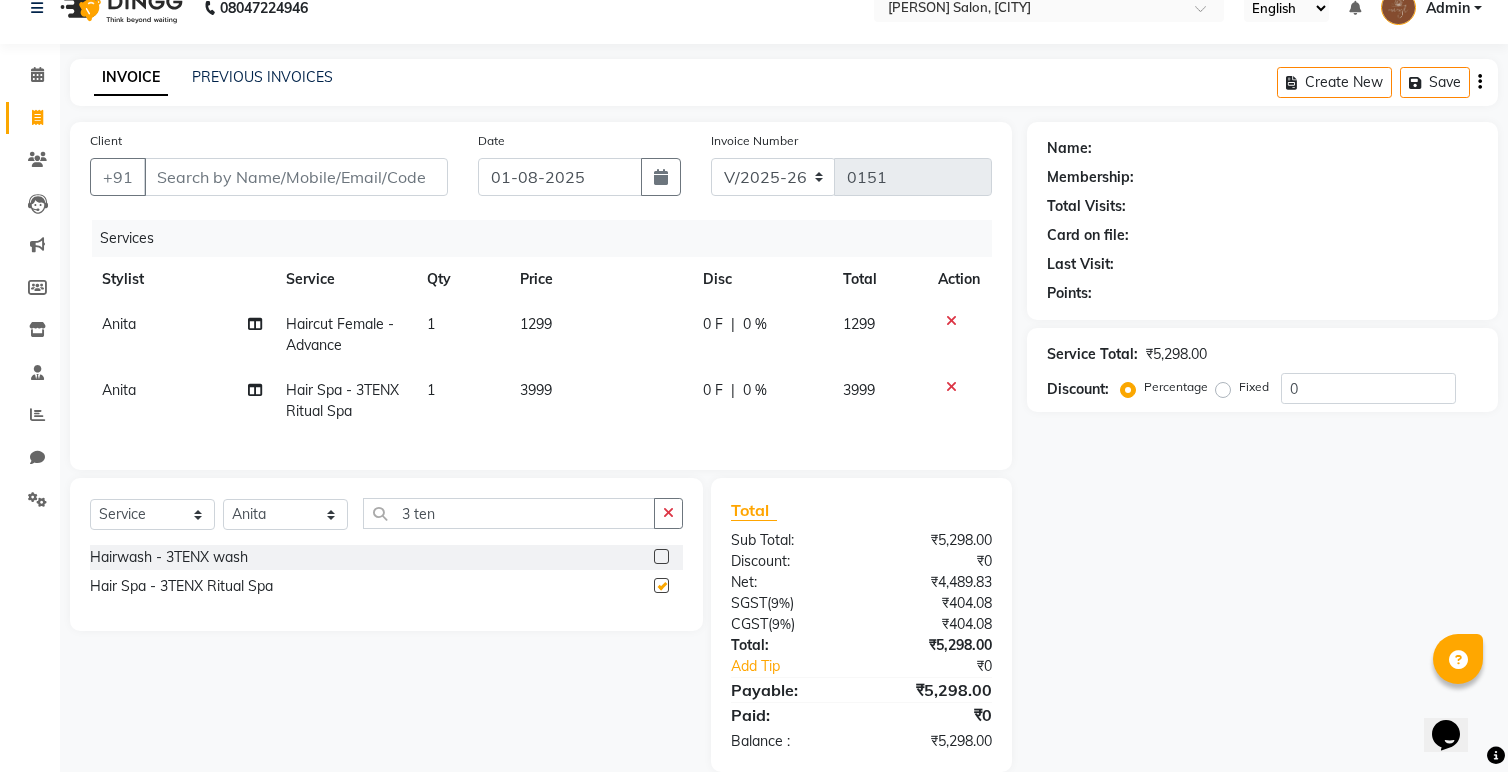 checkbox on "false" 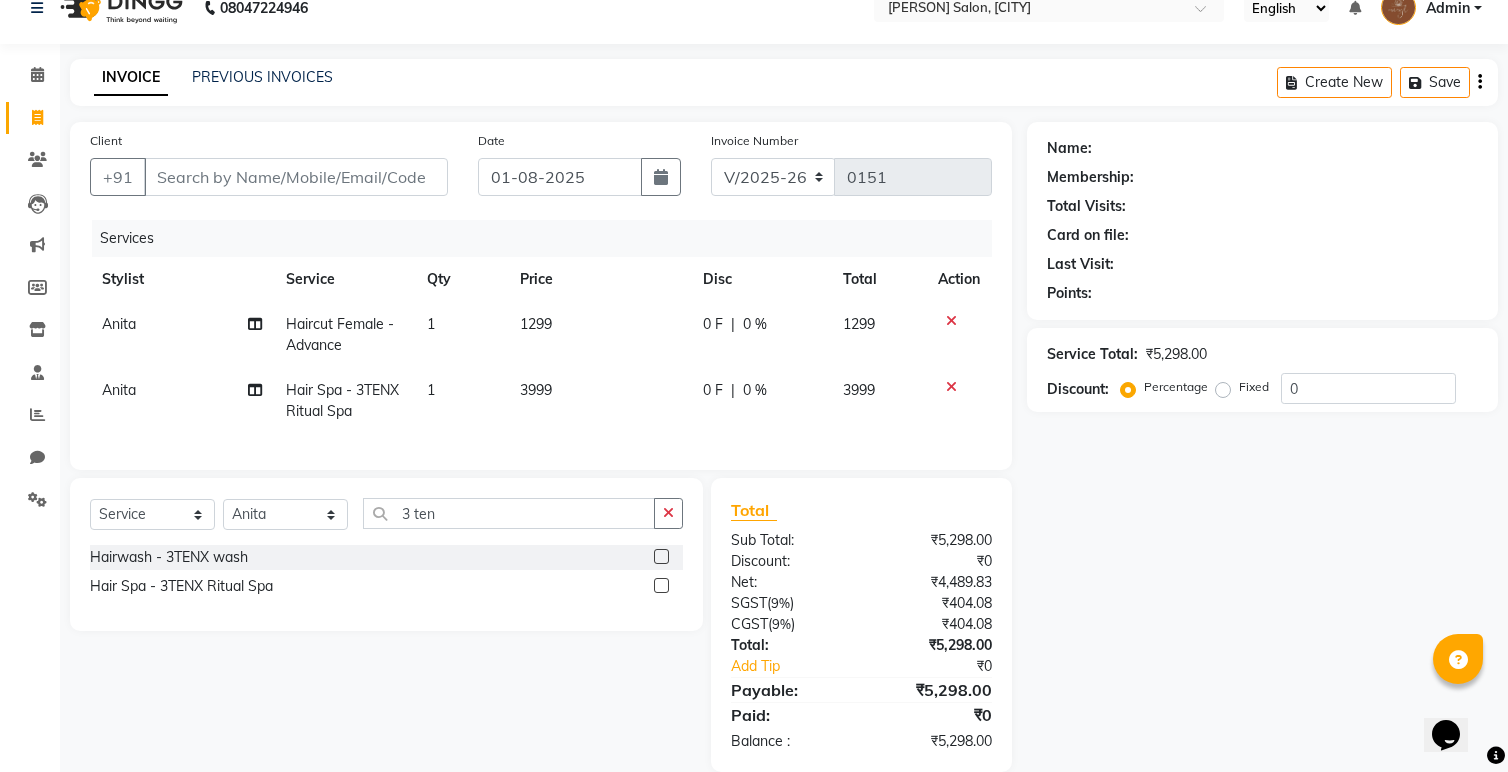 click 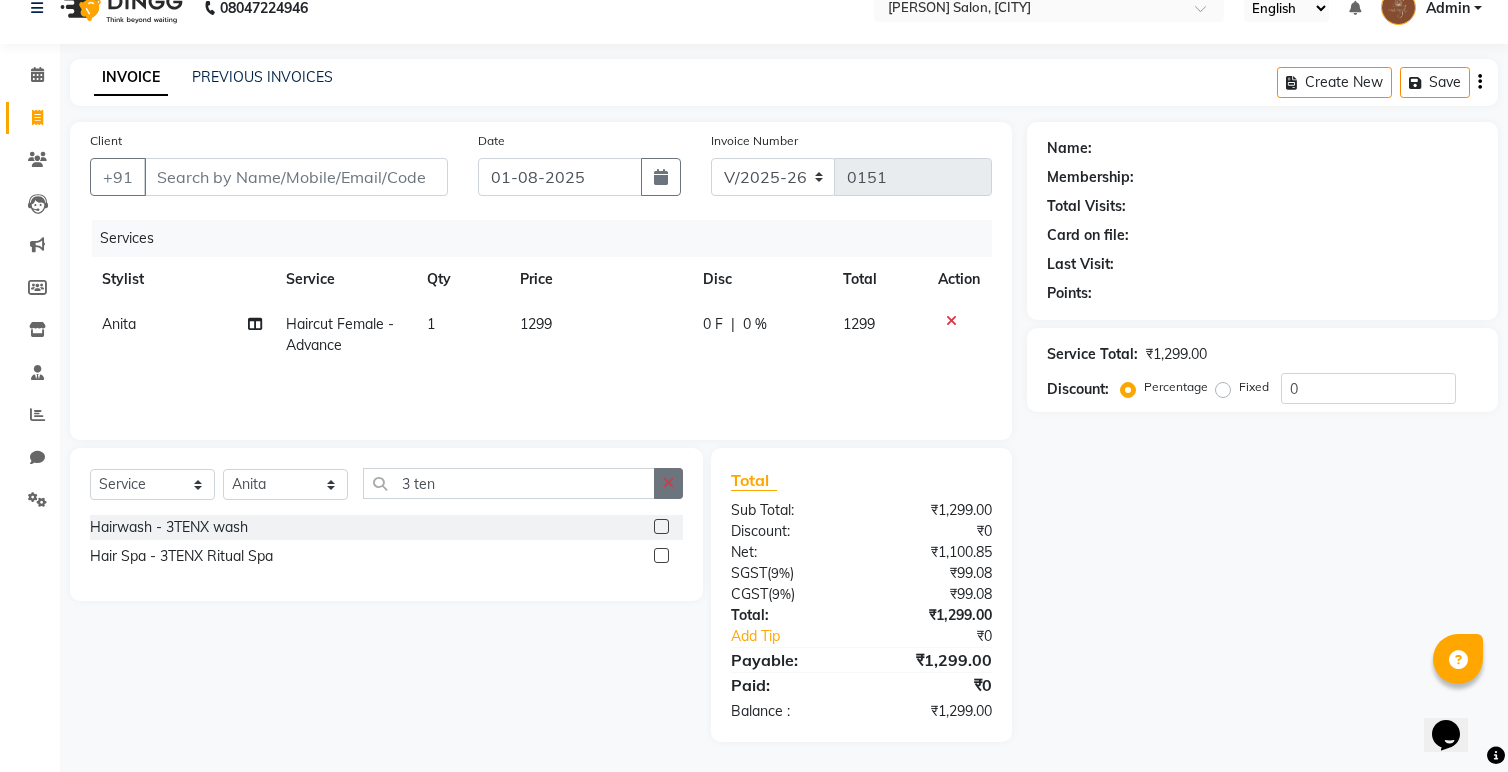 click 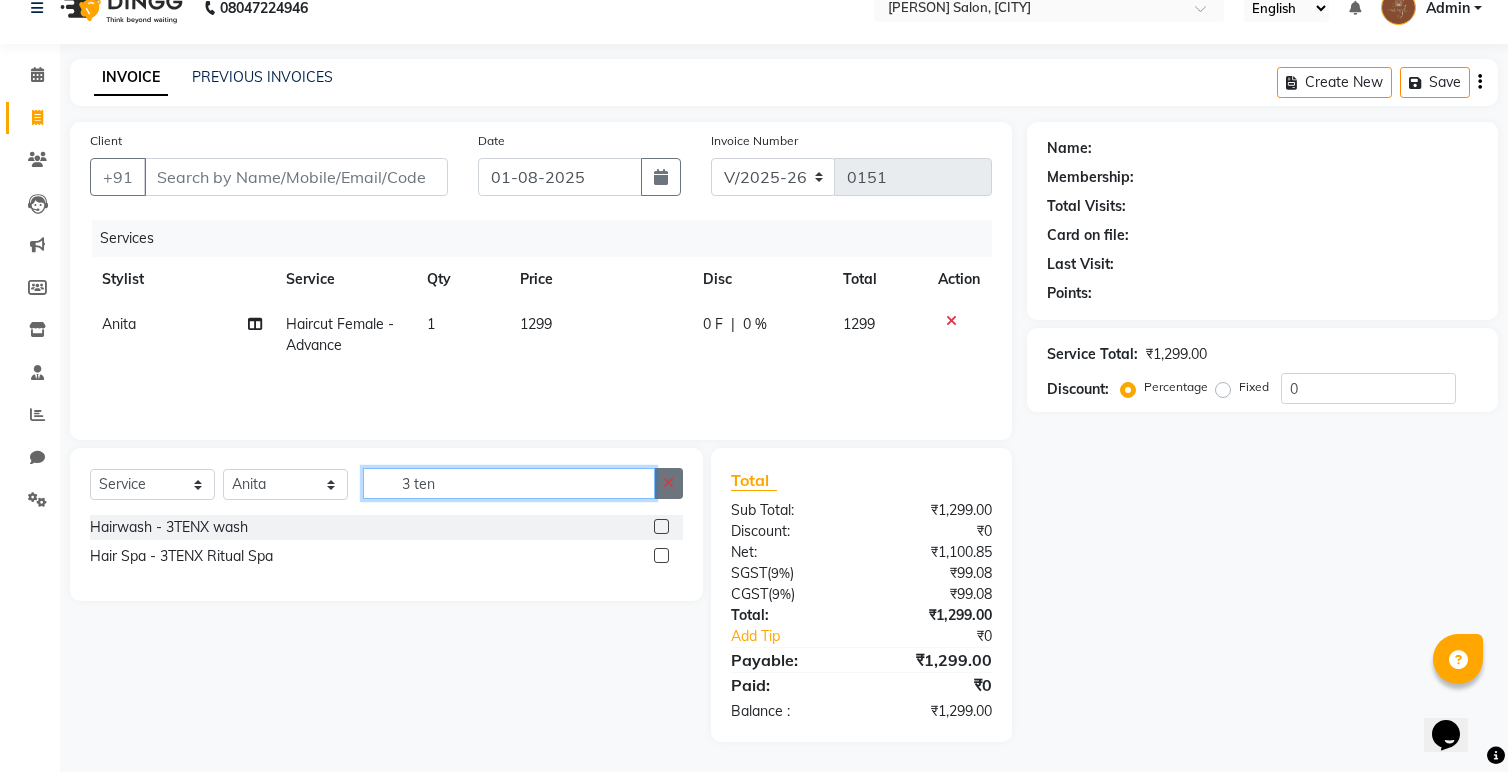 type 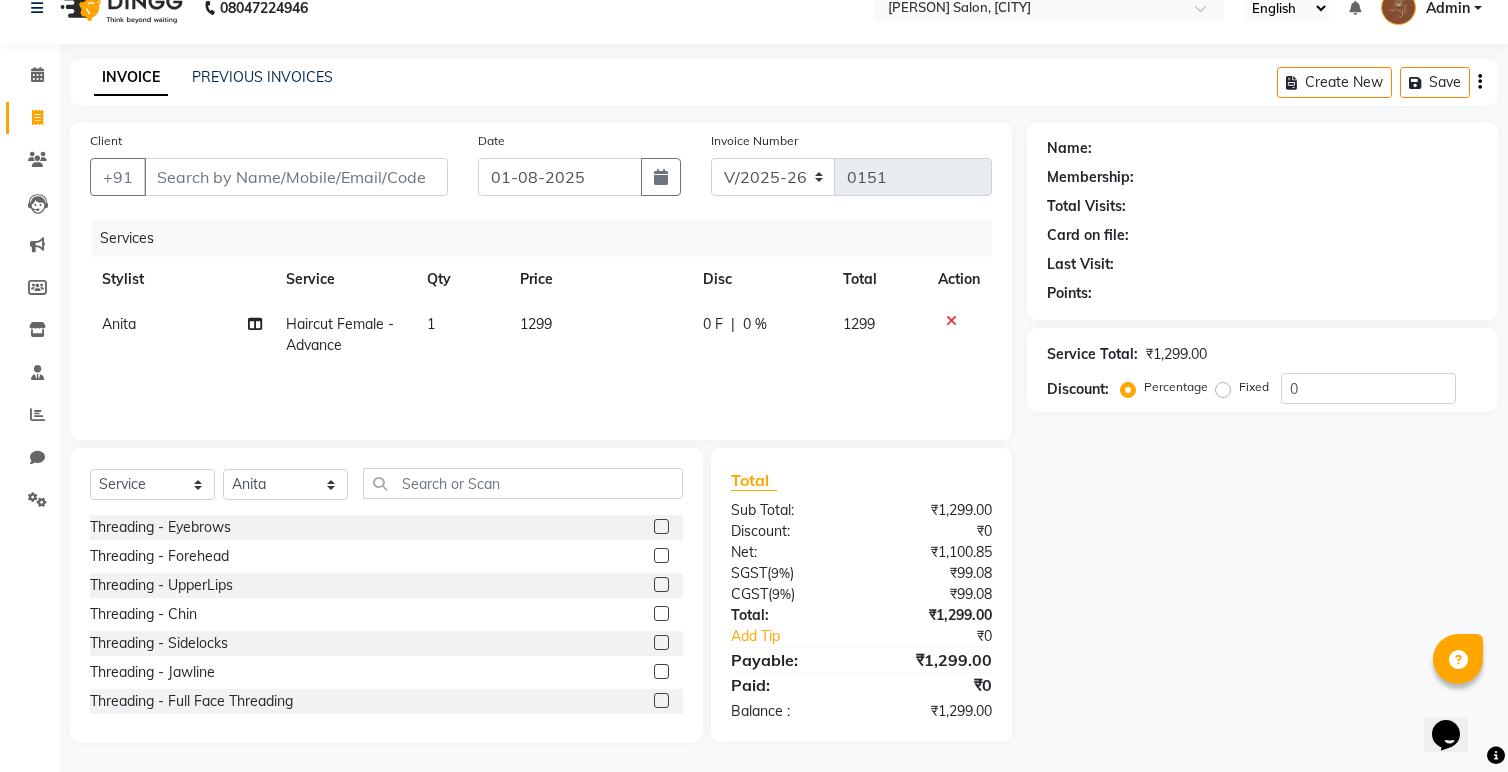 click on "1299" 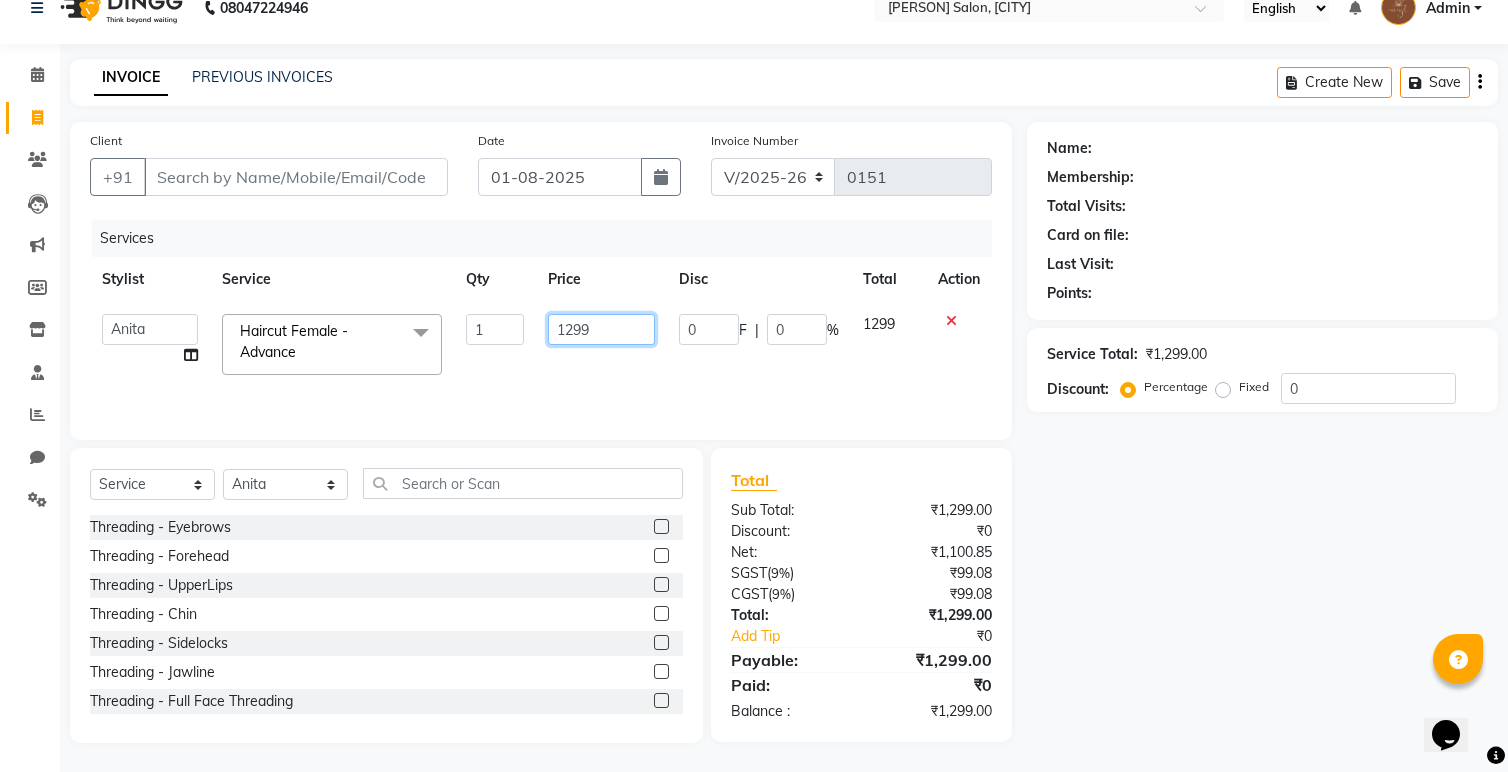 drag, startPoint x: 602, startPoint y: 332, endPoint x: 460, endPoint y: 329, distance: 142.0317 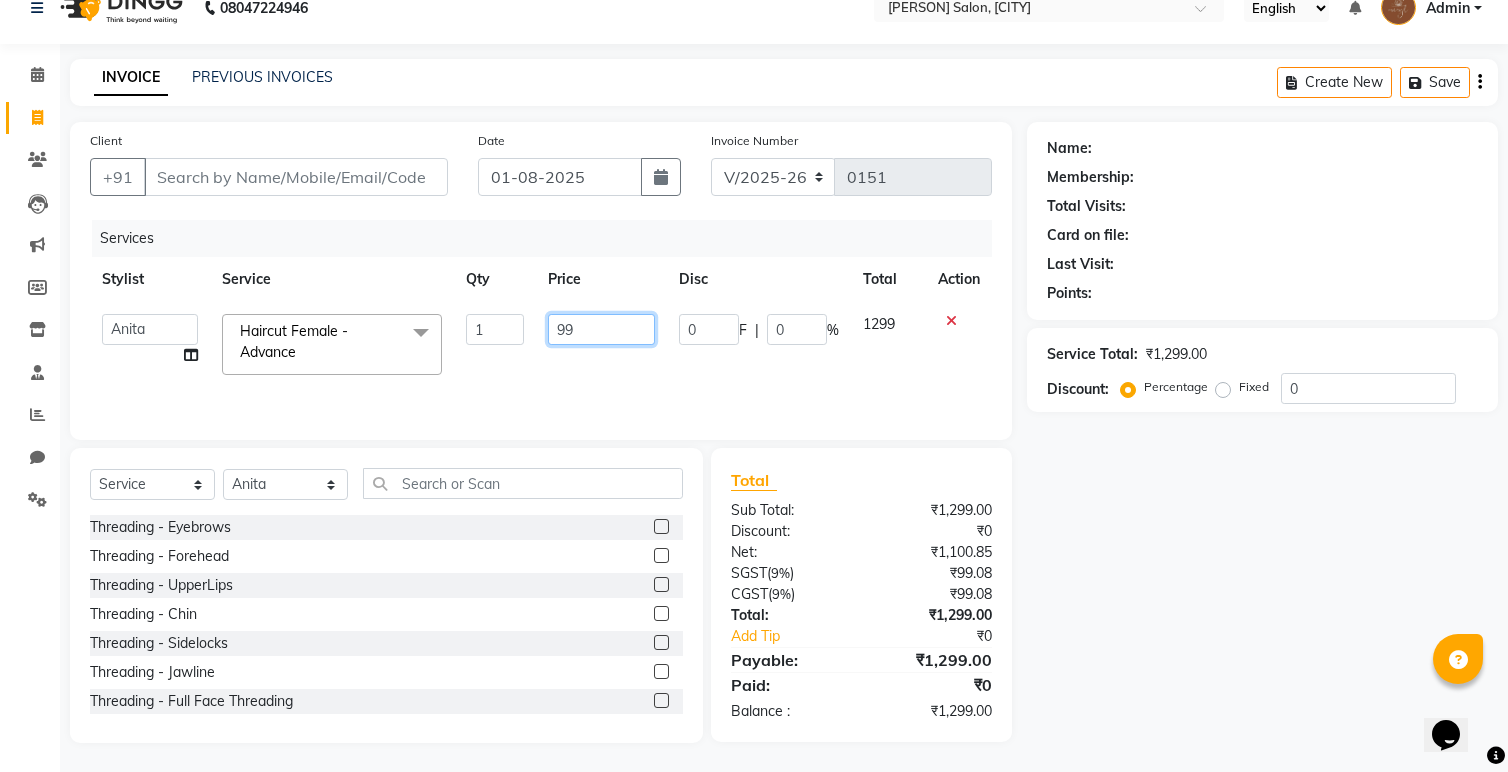 type on "999" 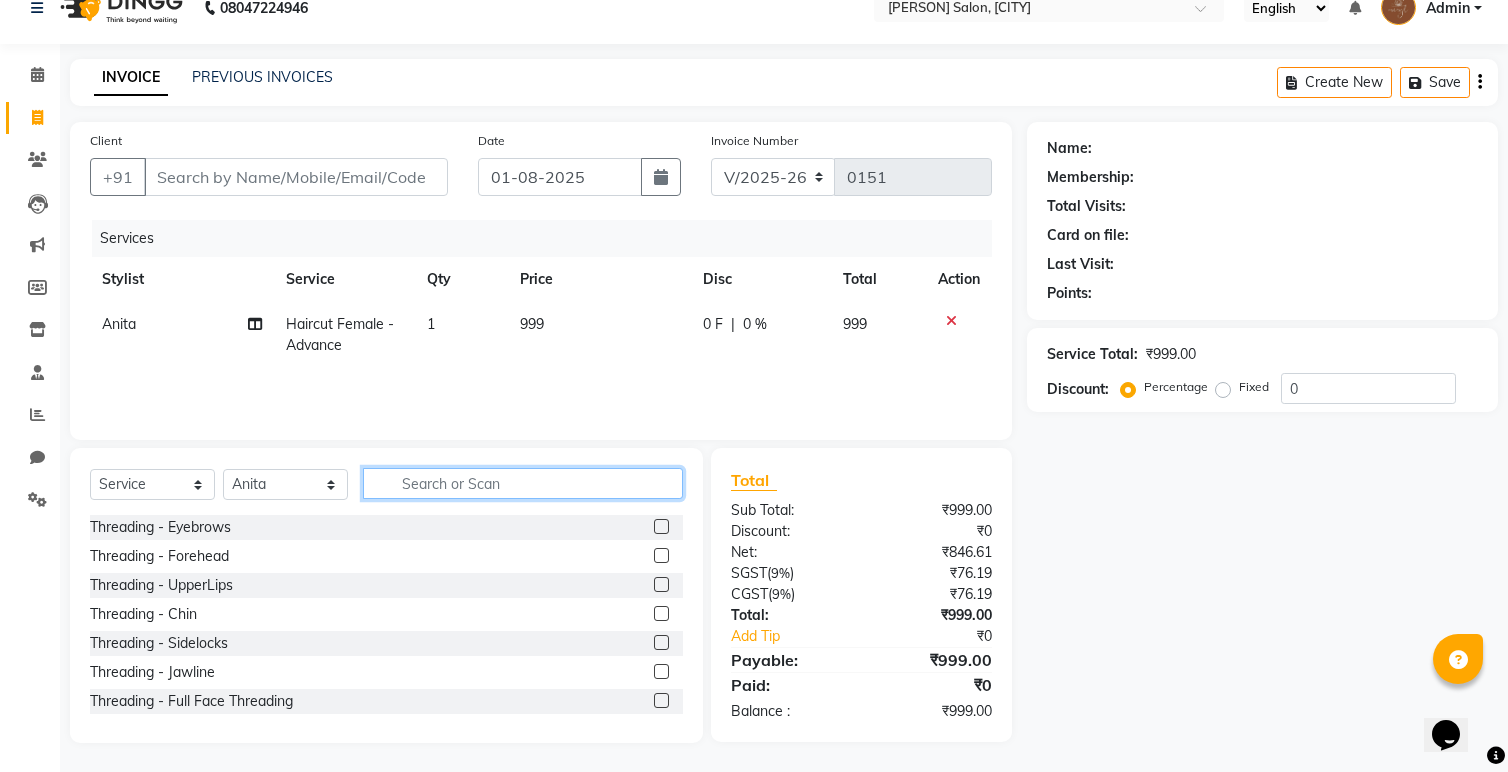 click 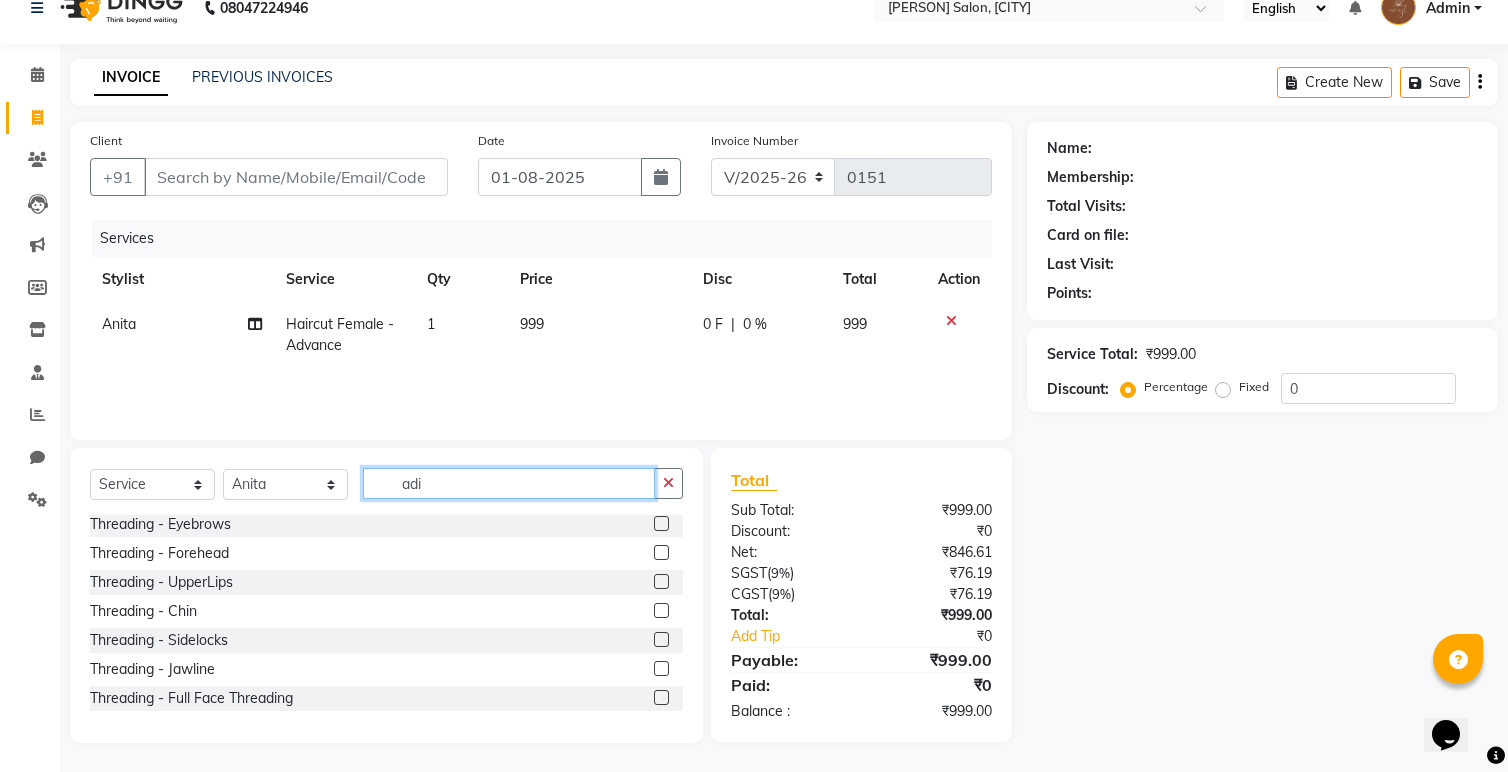 scroll, scrollTop: 0, scrollLeft: 0, axis: both 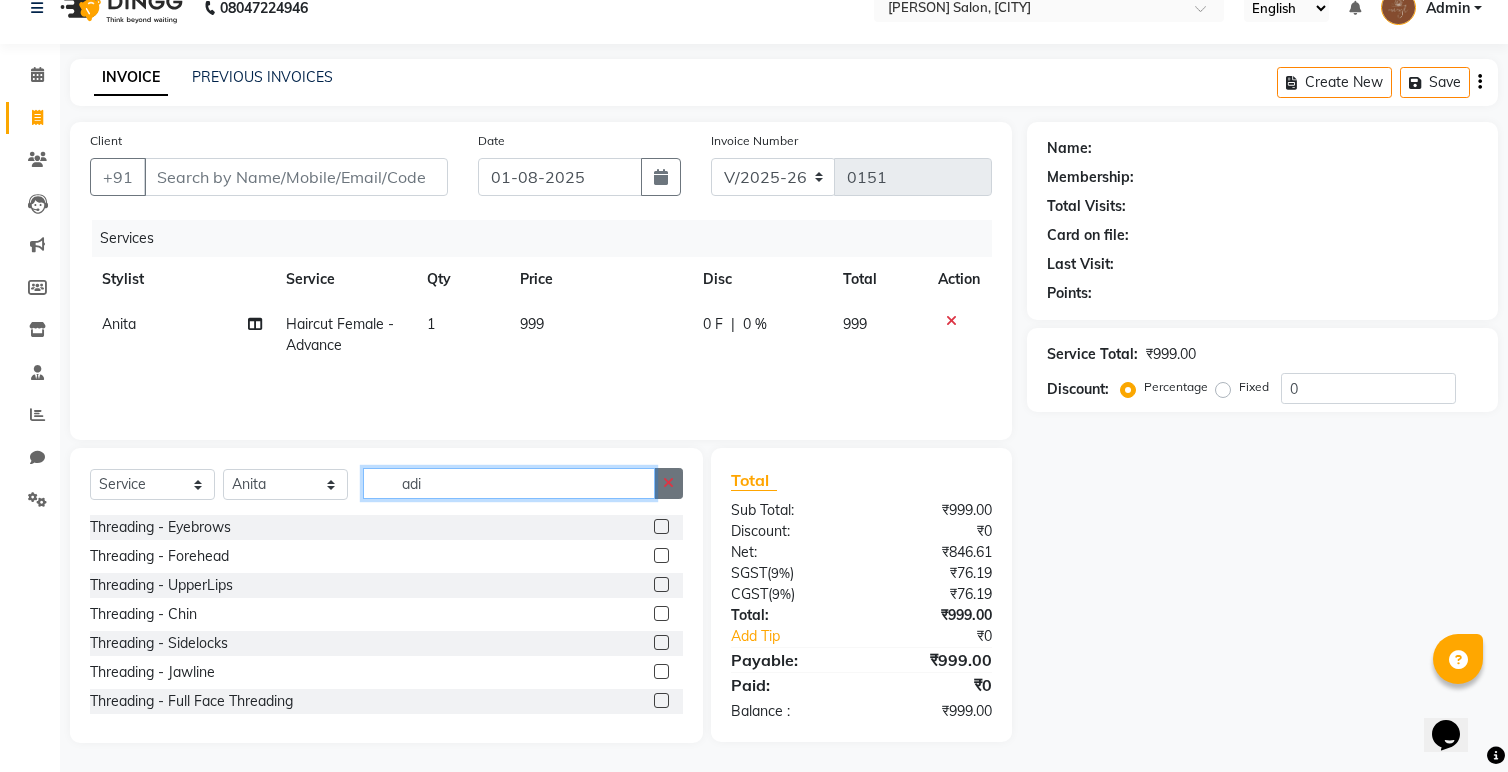 type on "adi" 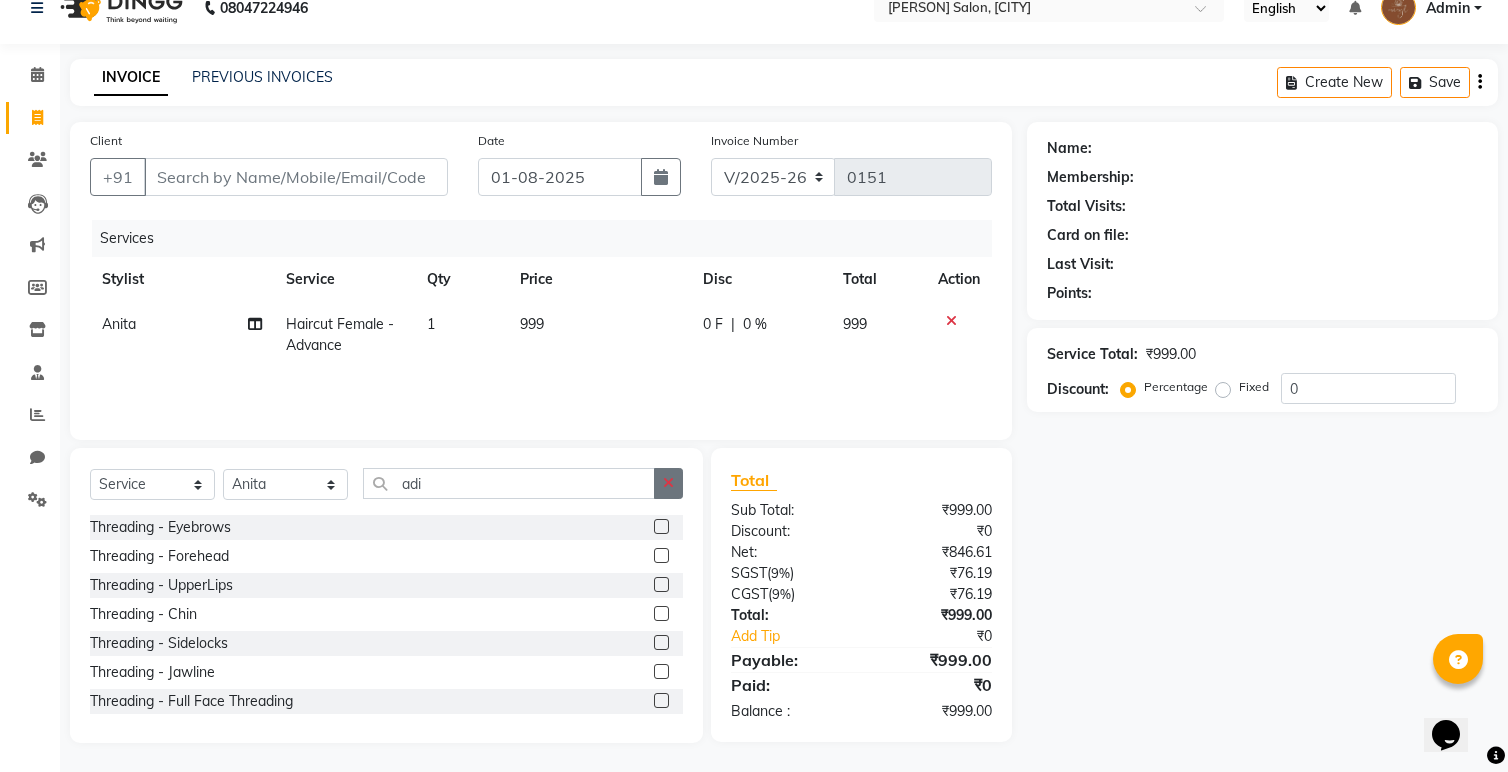 click 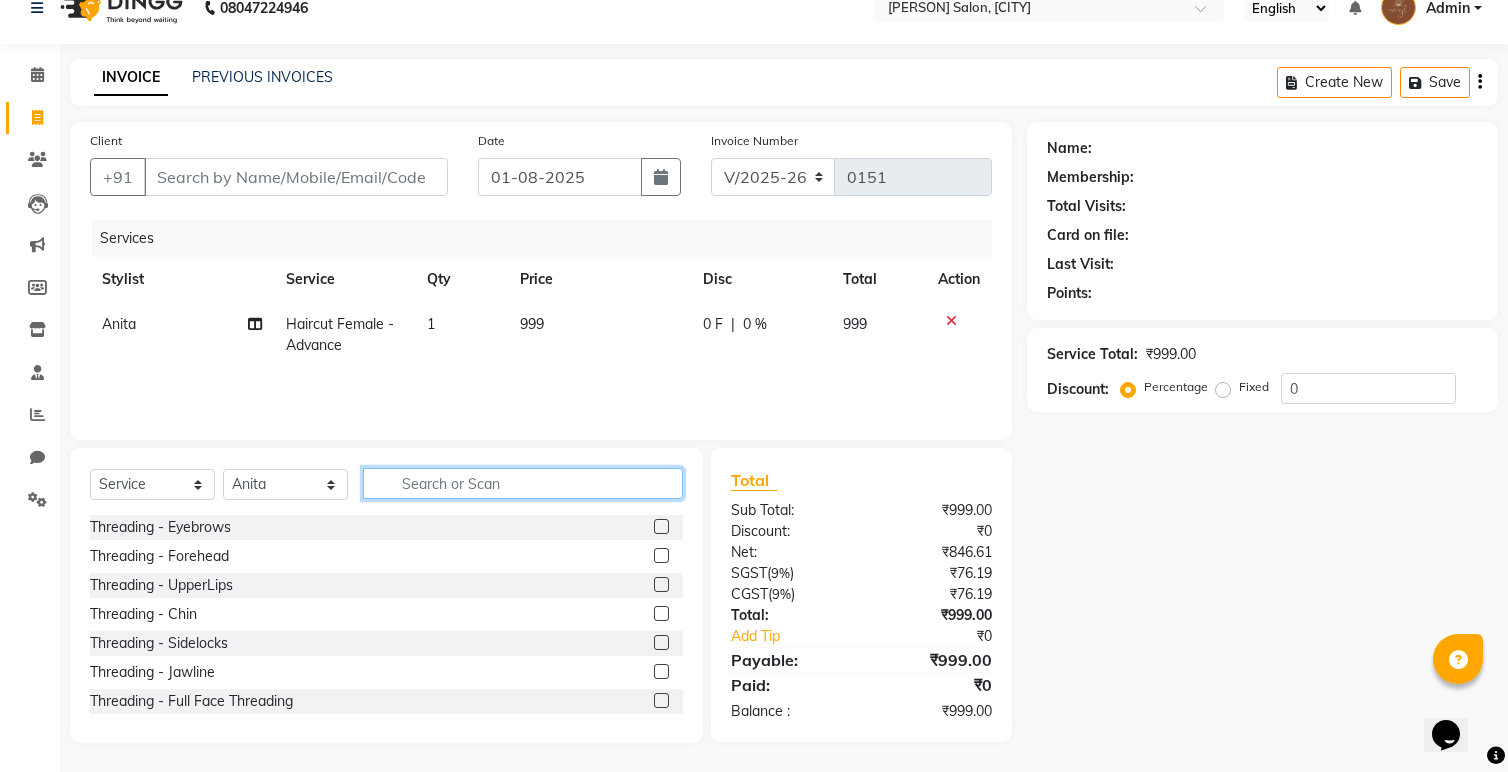 click 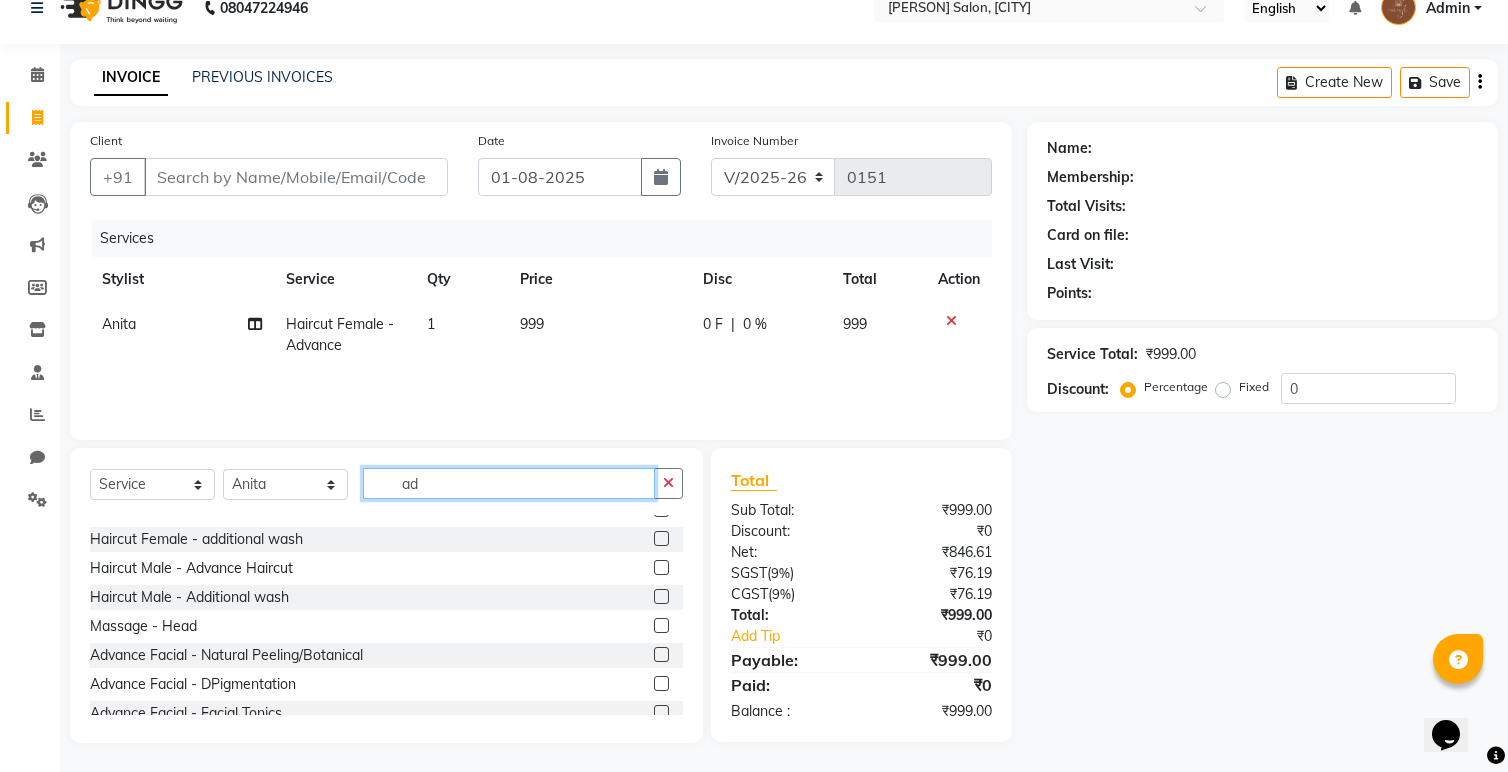 scroll, scrollTop: 293, scrollLeft: 0, axis: vertical 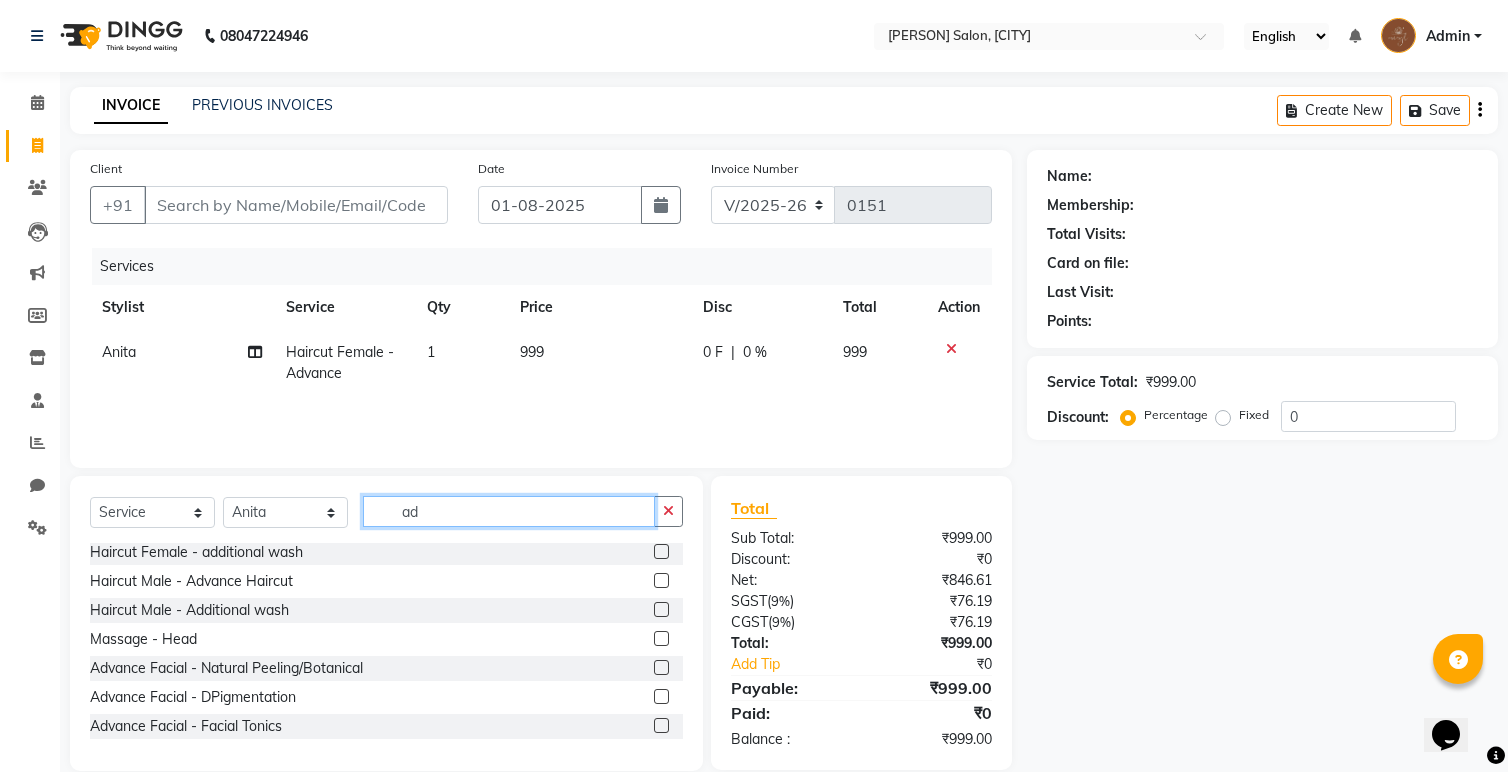type on "a" 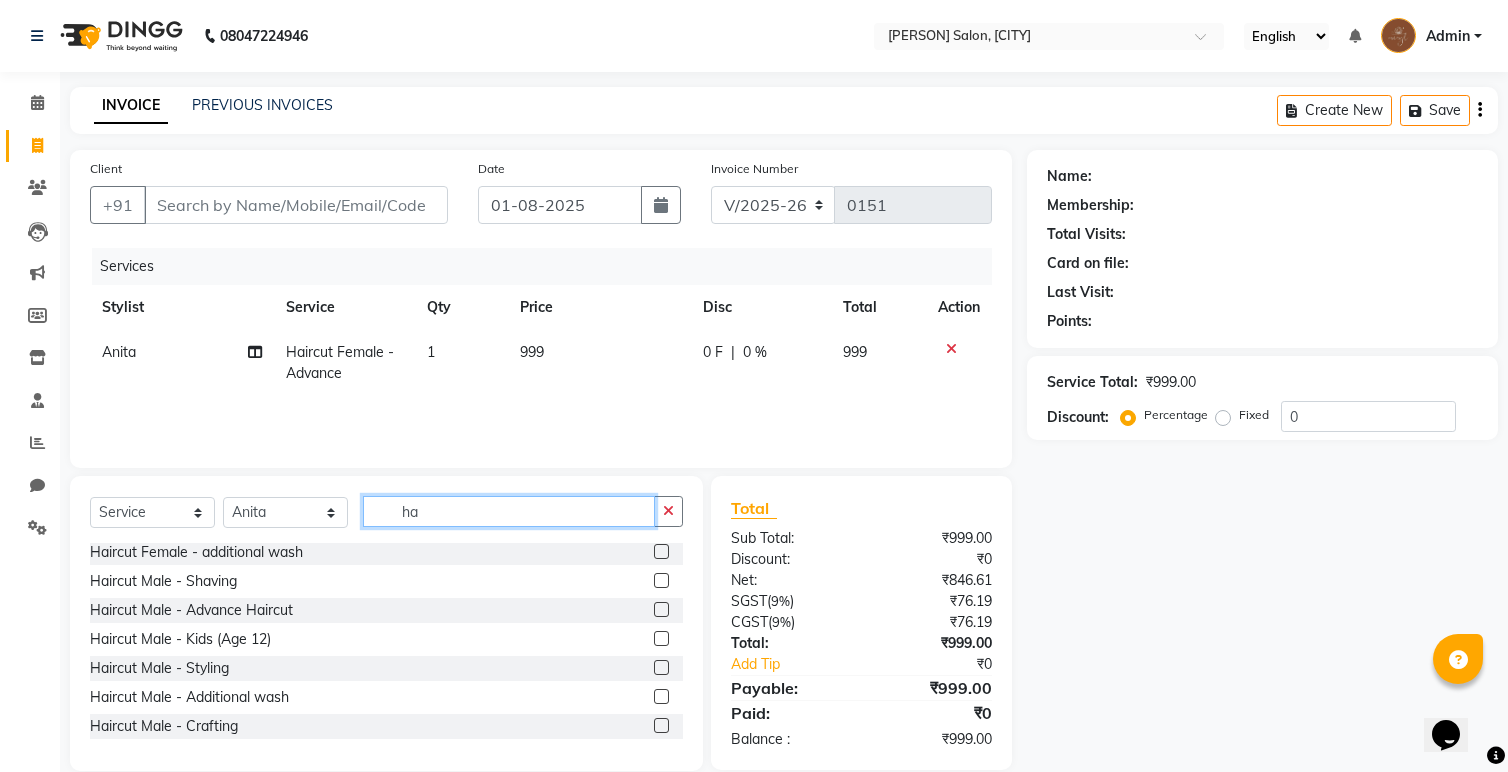 scroll, scrollTop: 380, scrollLeft: 0, axis: vertical 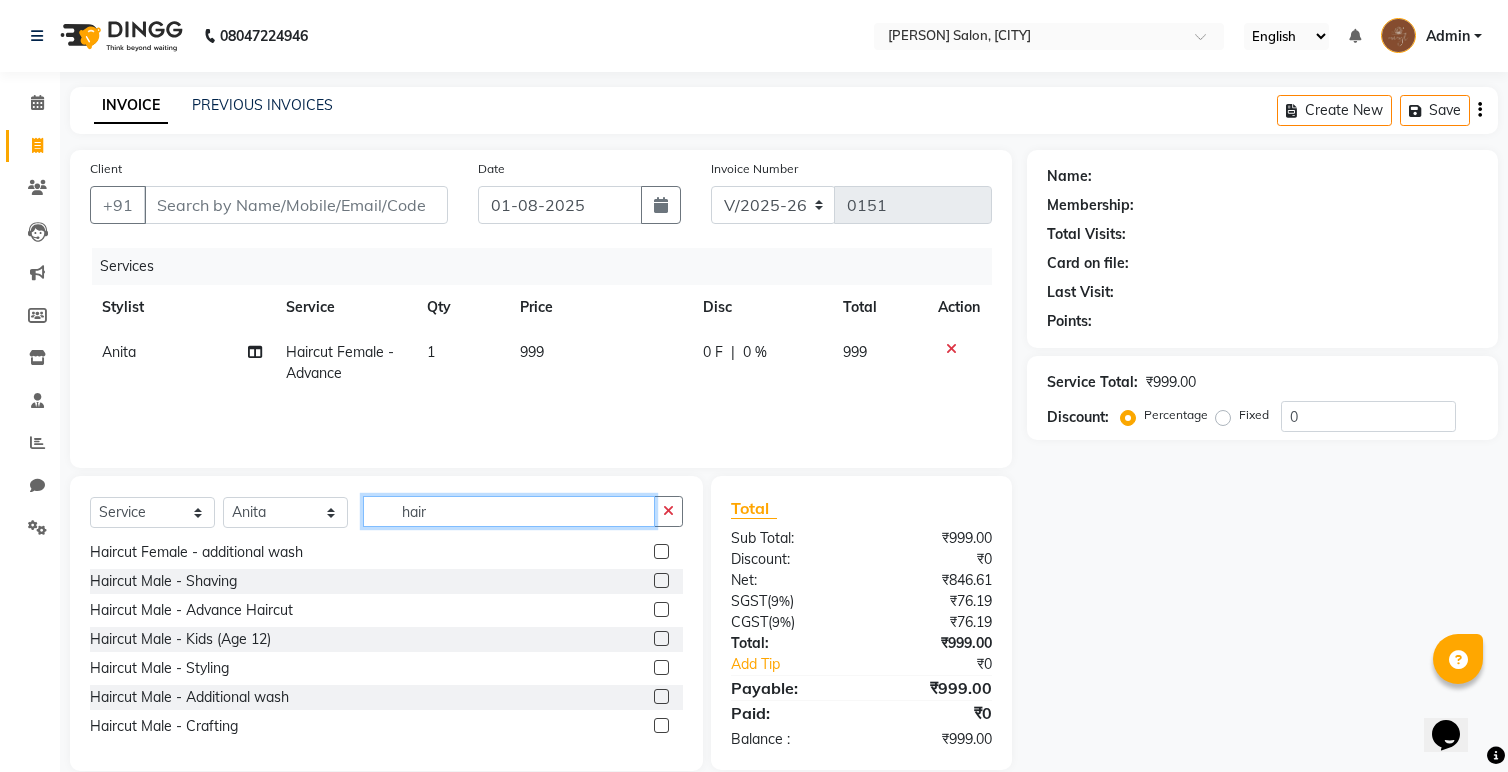 type on "hair" 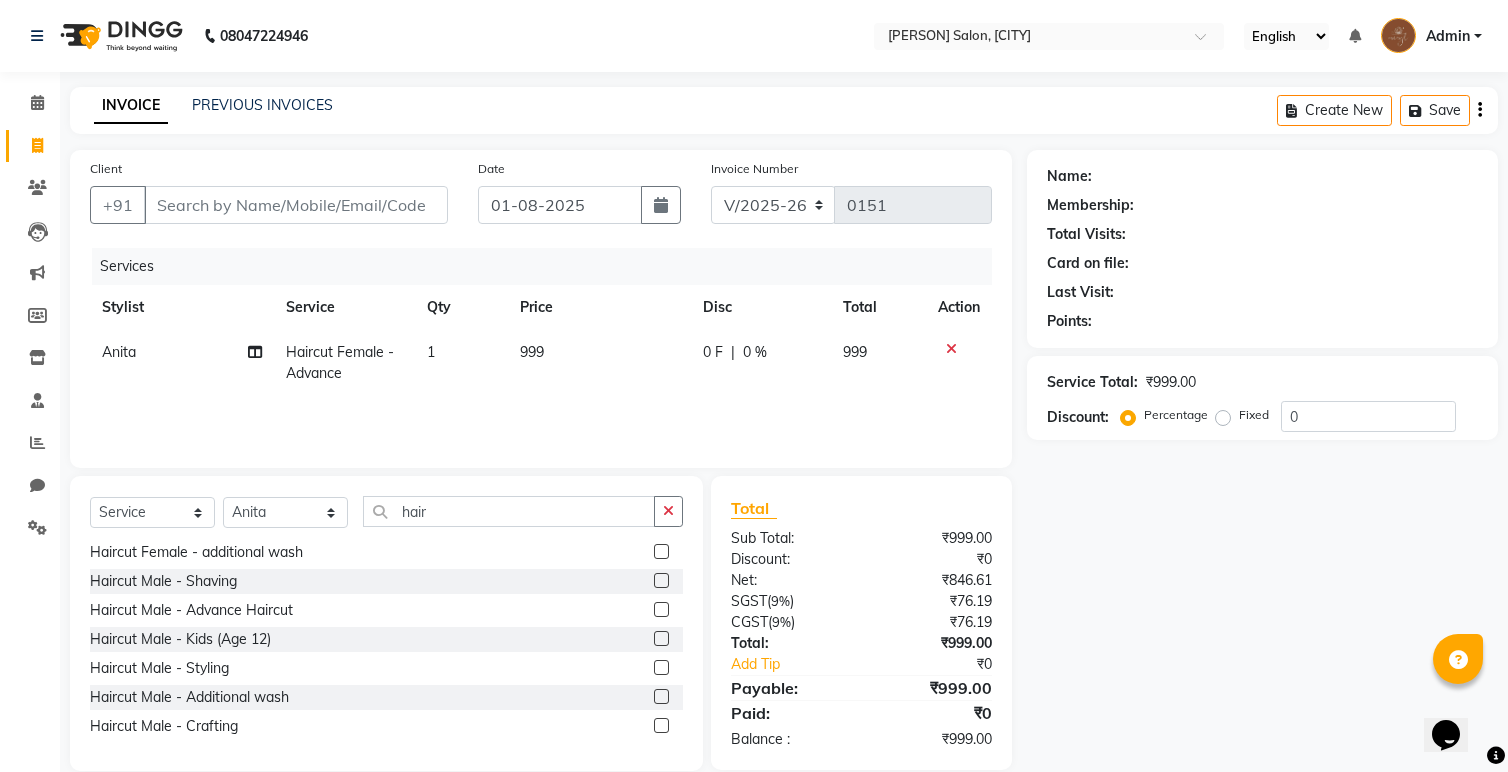 click 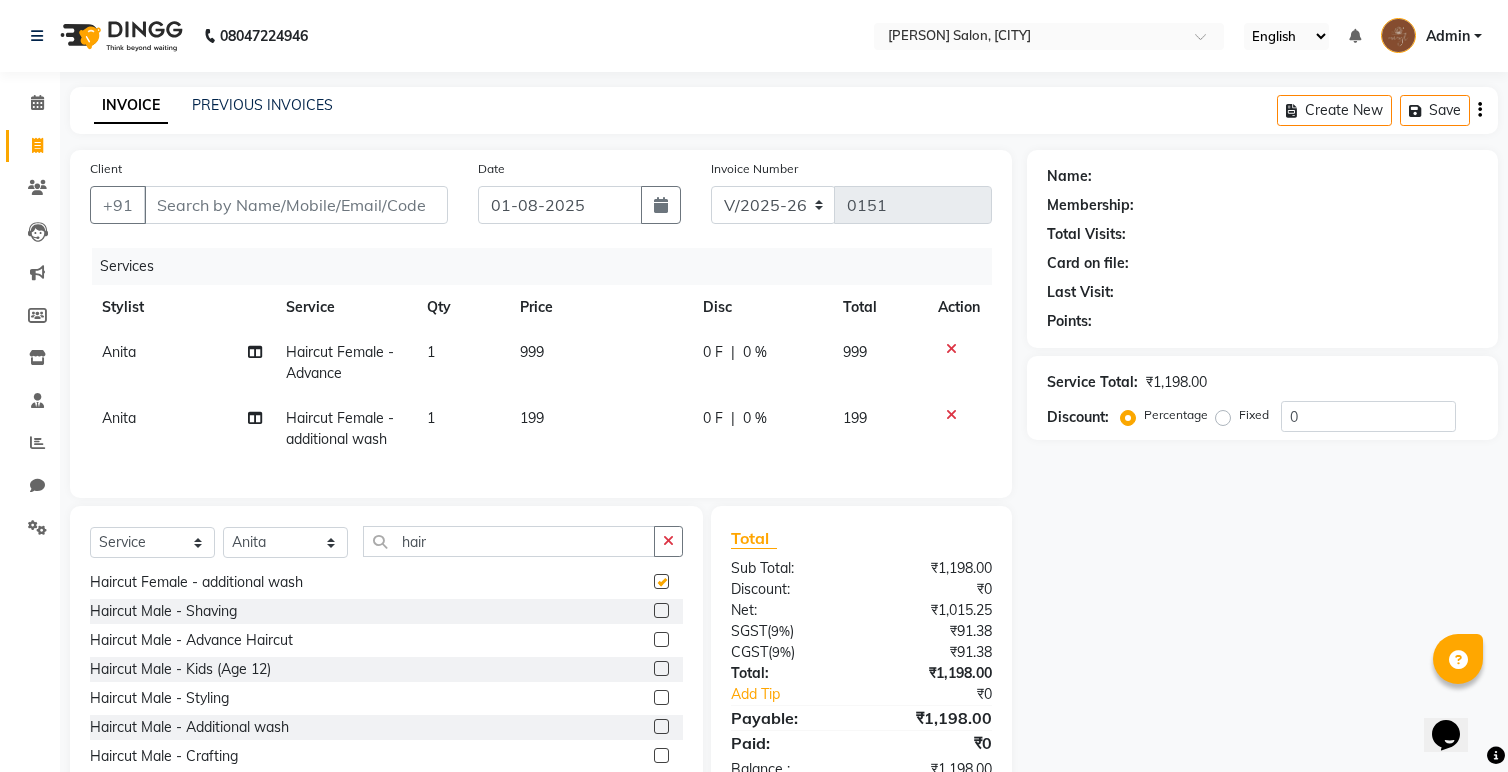 checkbox on "false" 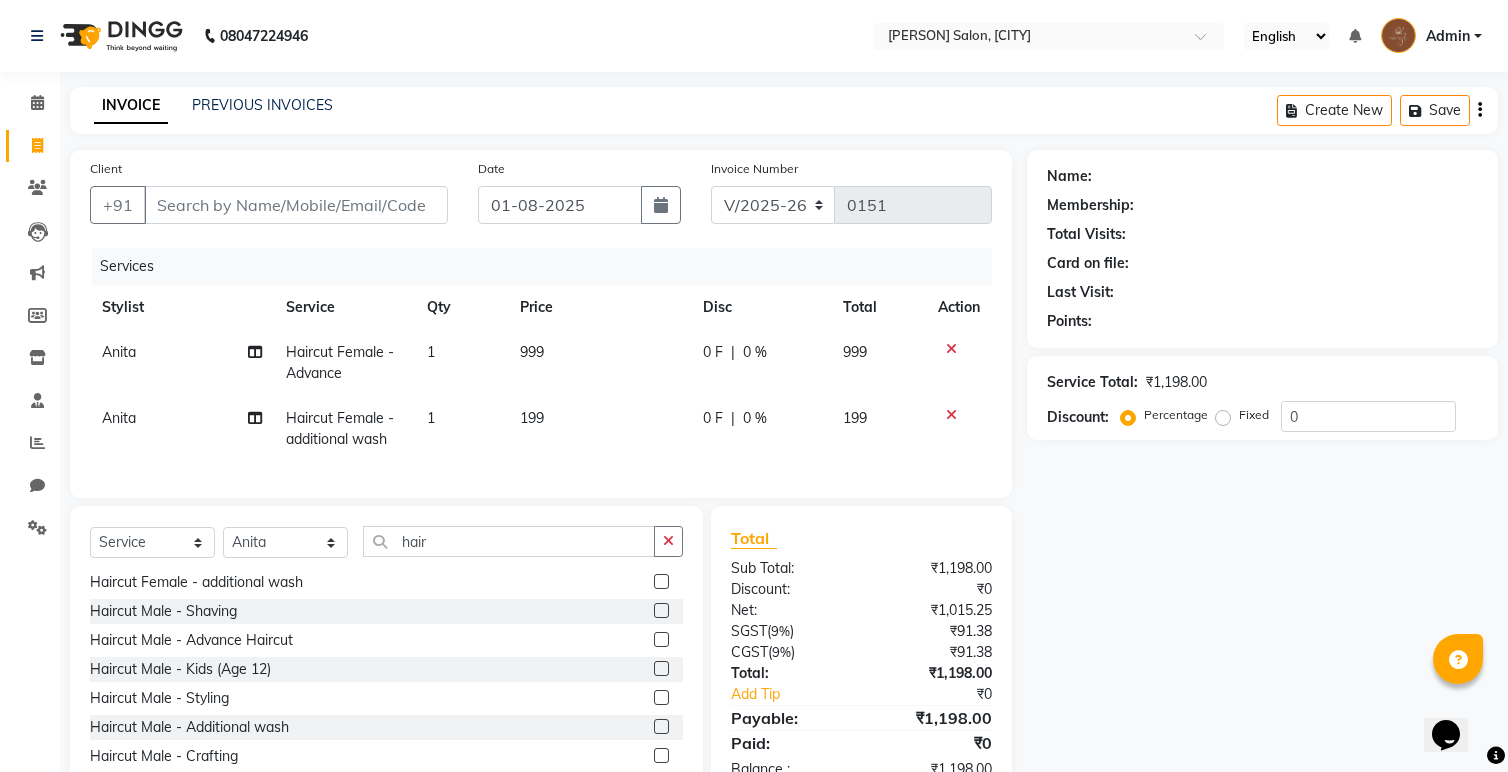 scroll, scrollTop: 59, scrollLeft: 0, axis: vertical 